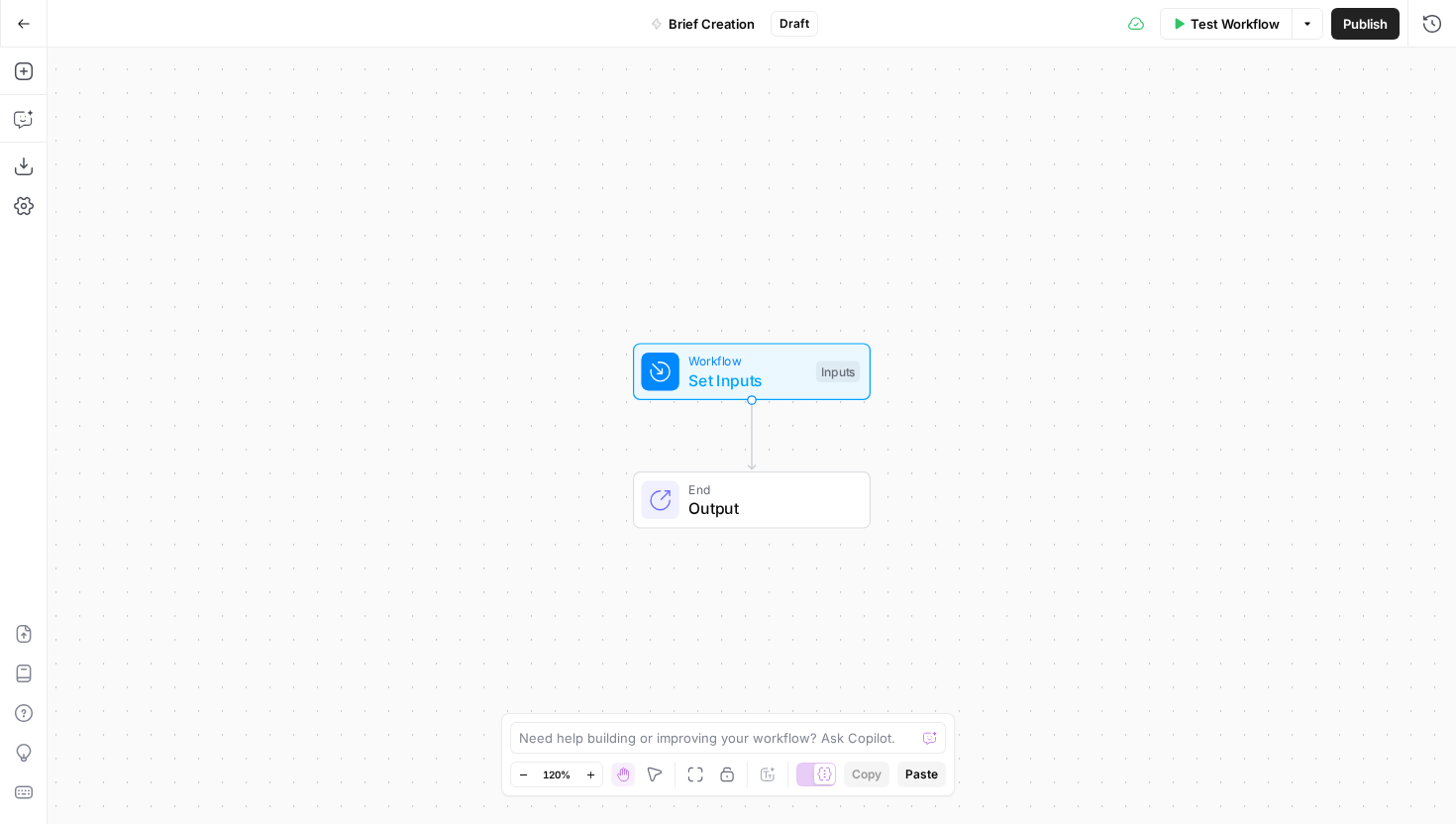 scroll, scrollTop: 0, scrollLeft: 0, axis: both 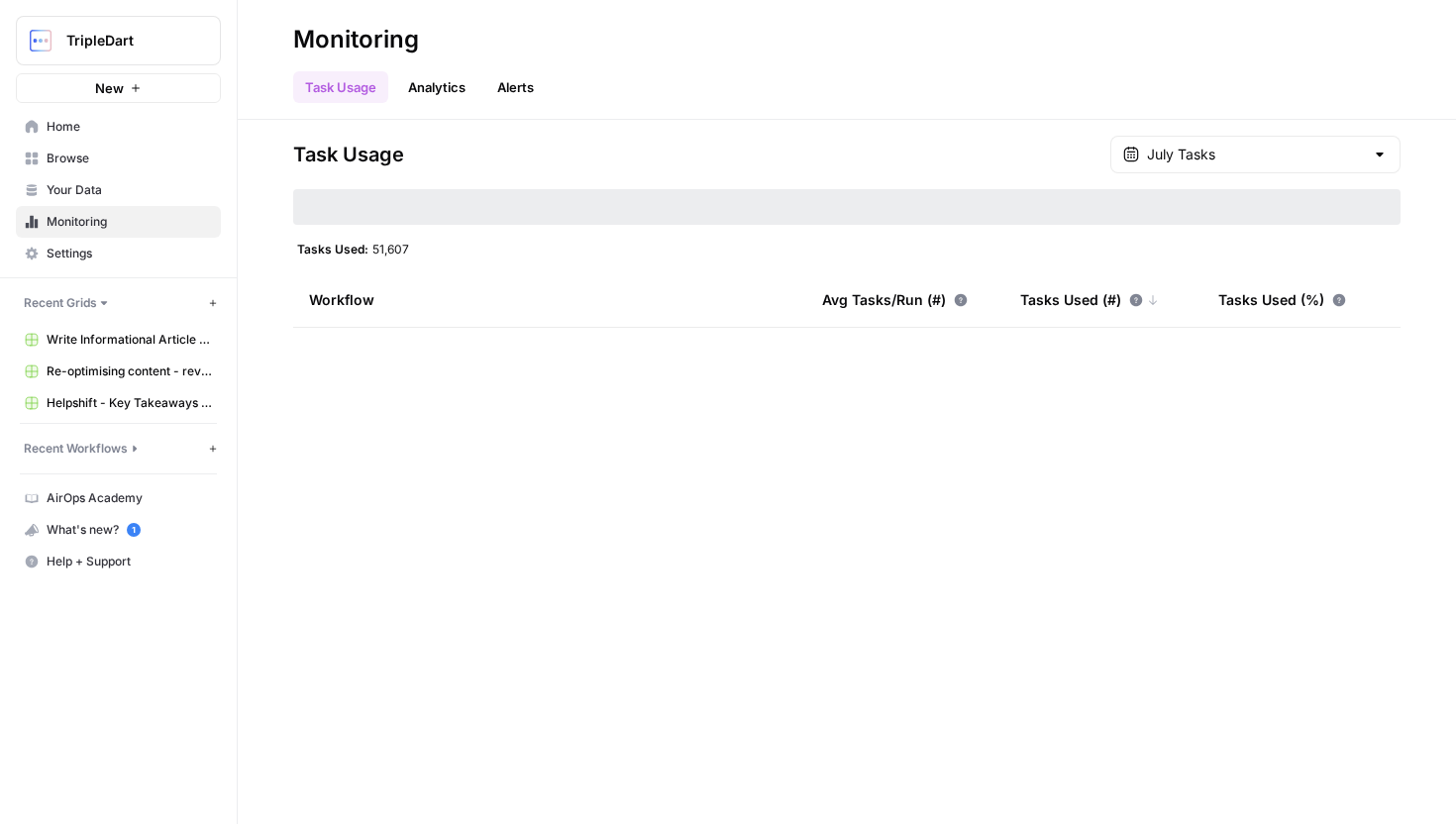 click on "Home" at bounding box center (129, 127) 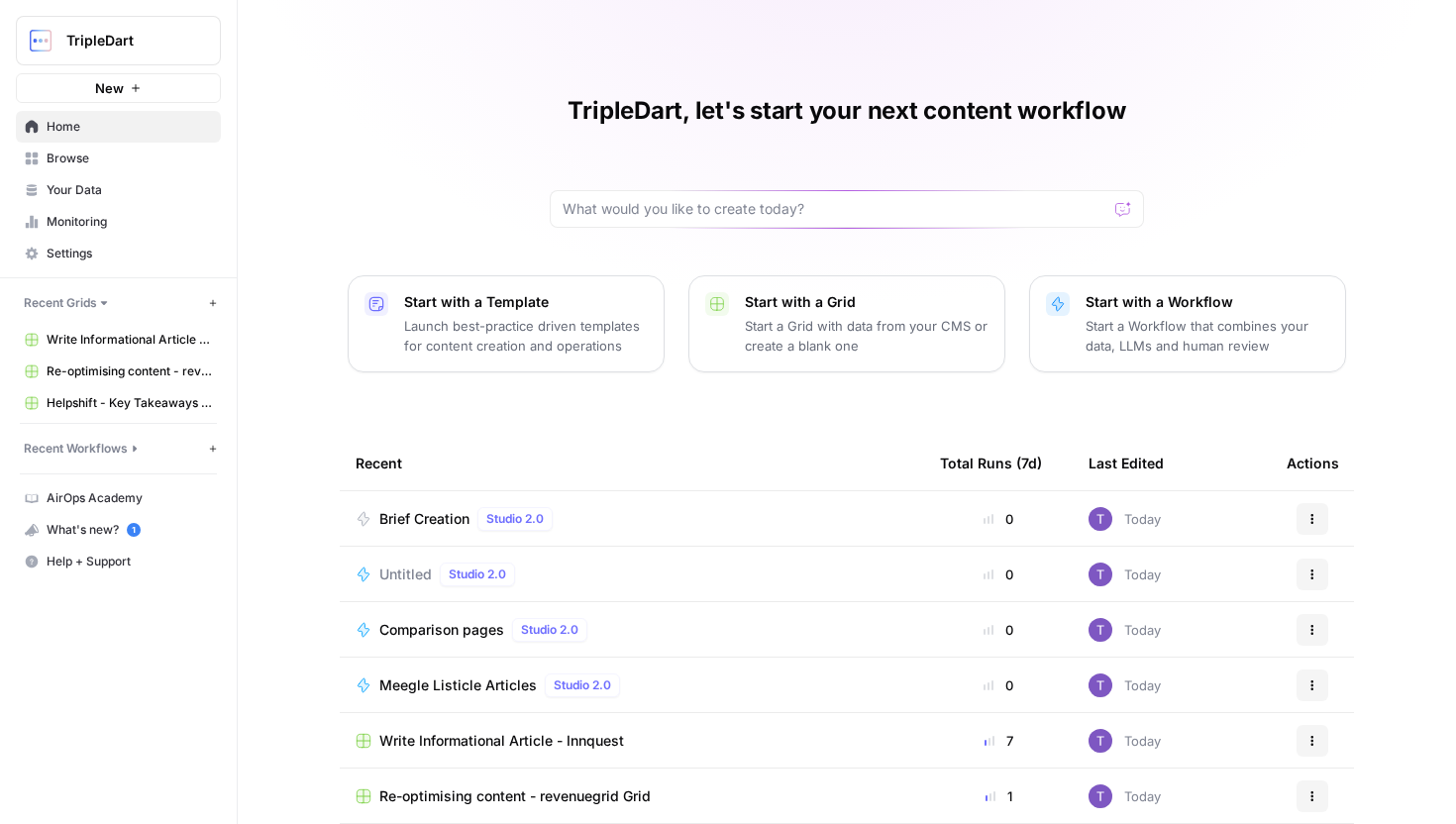 click on "Browse" at bounding box center (118, 158) 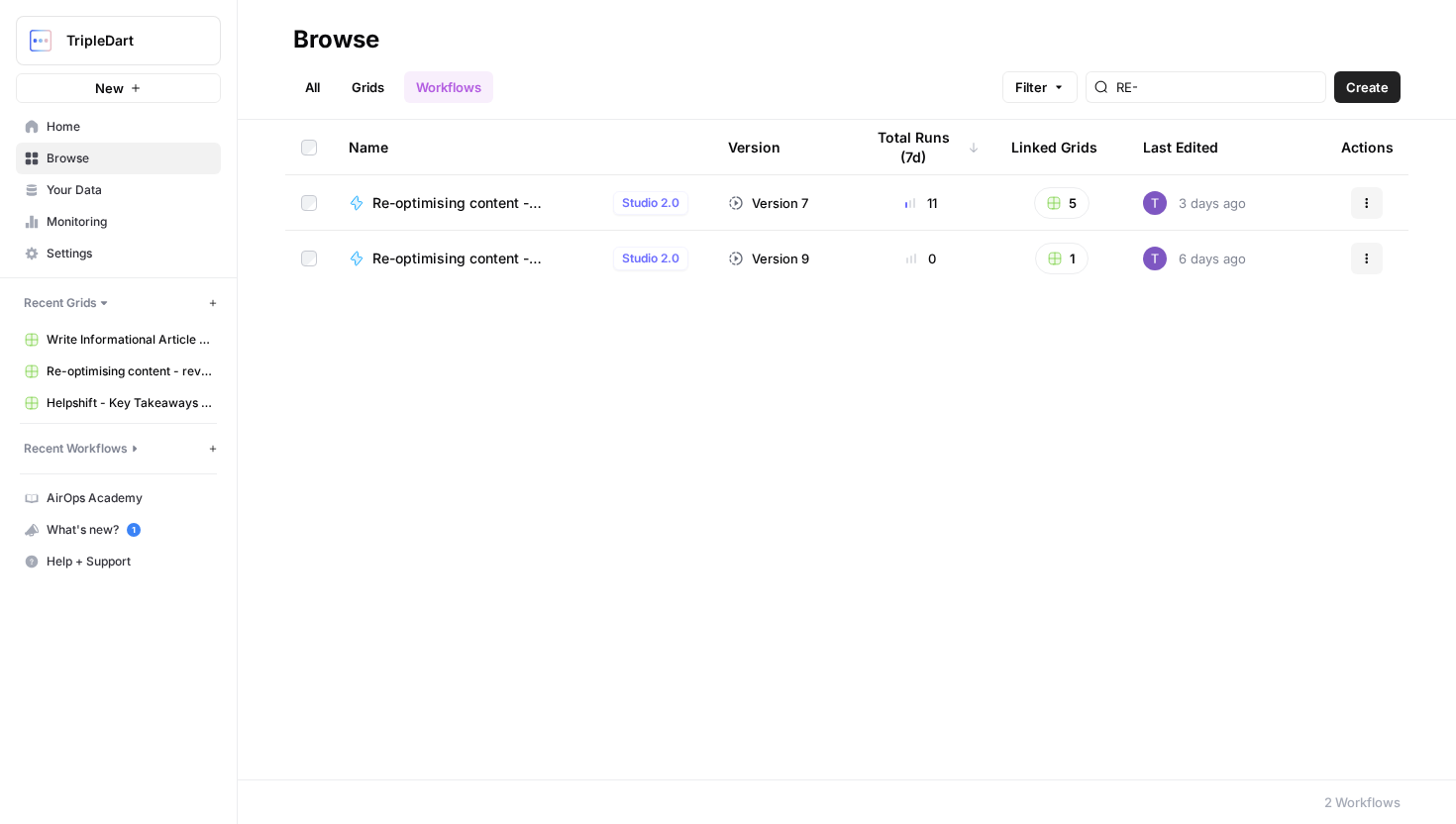 click on "Your Data" at bounding box center [129, 190] 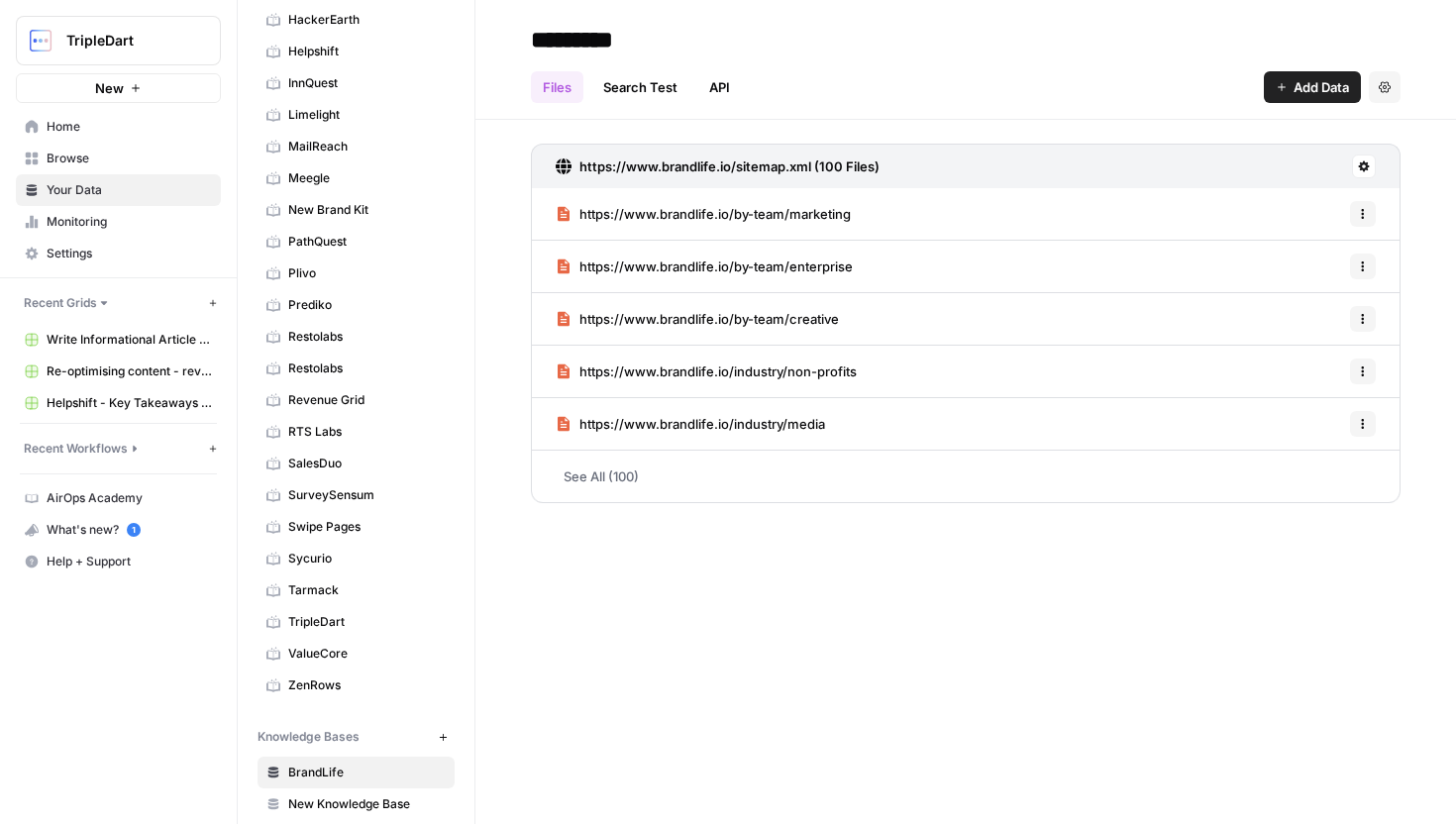 scroll, scrollTop: 570, scrollLeft: 0, axis: vertical 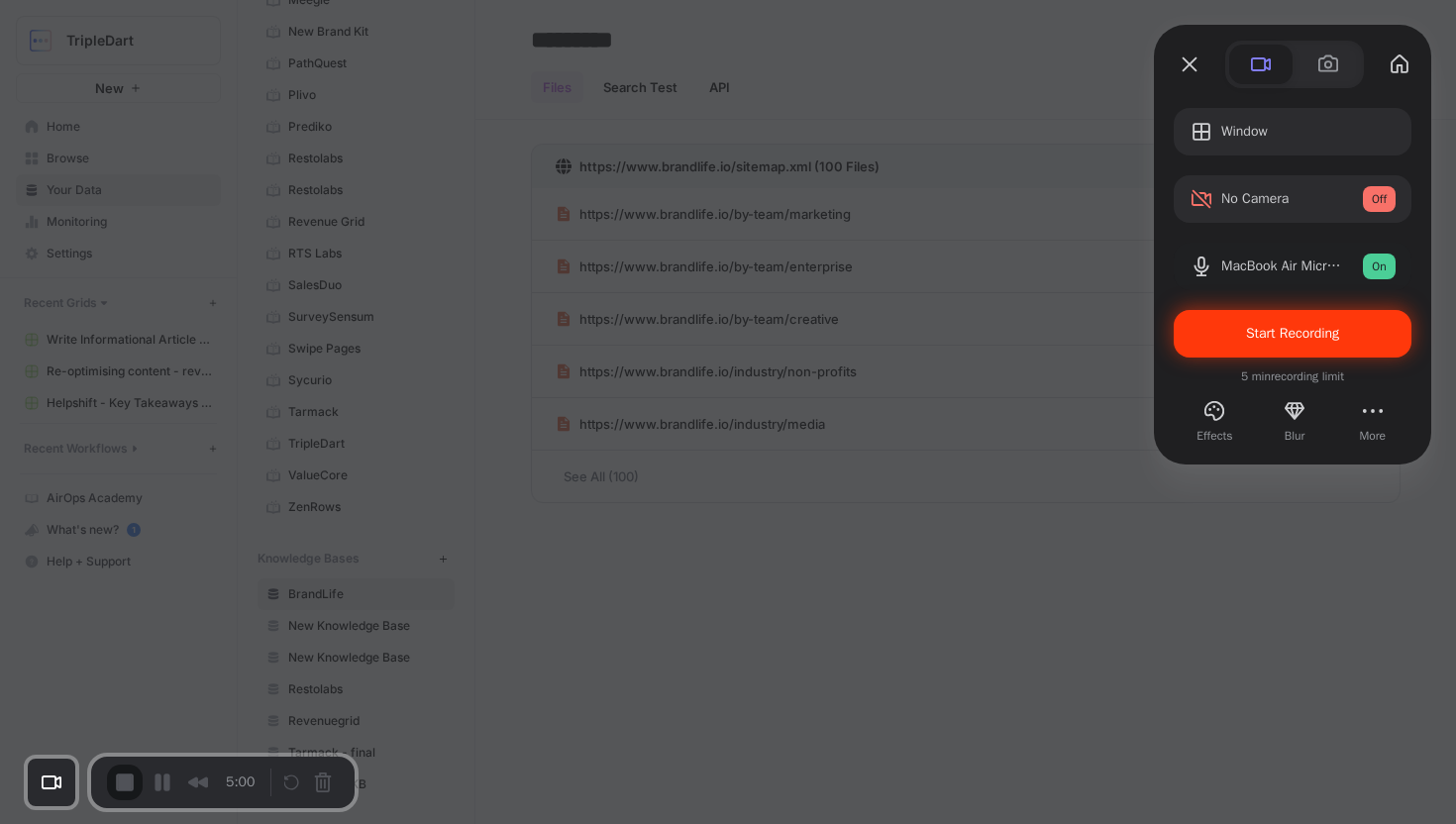 click on "Start Recording" at bounding box center (1293, 334) 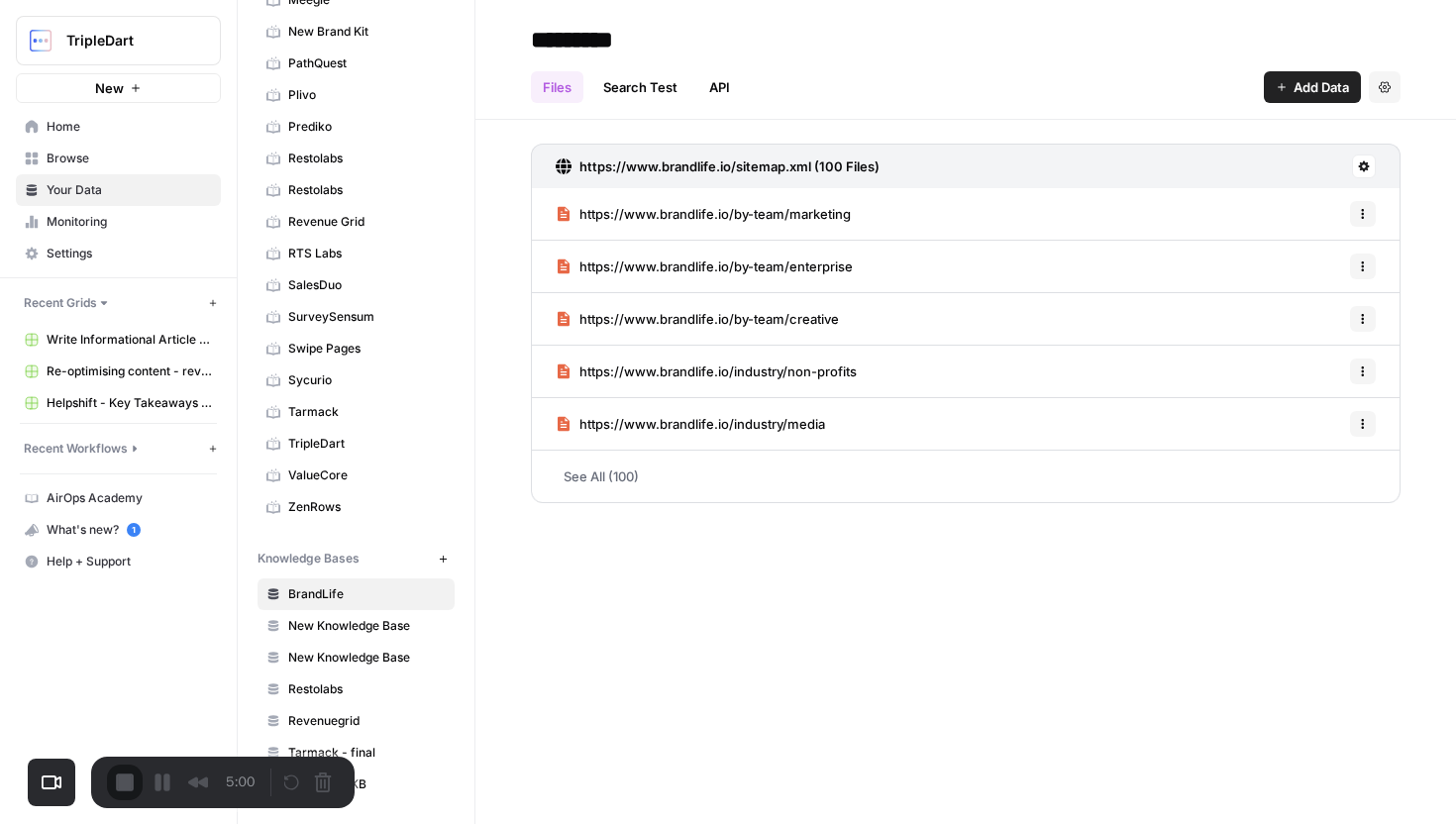 click at bounding box center (728, 824) 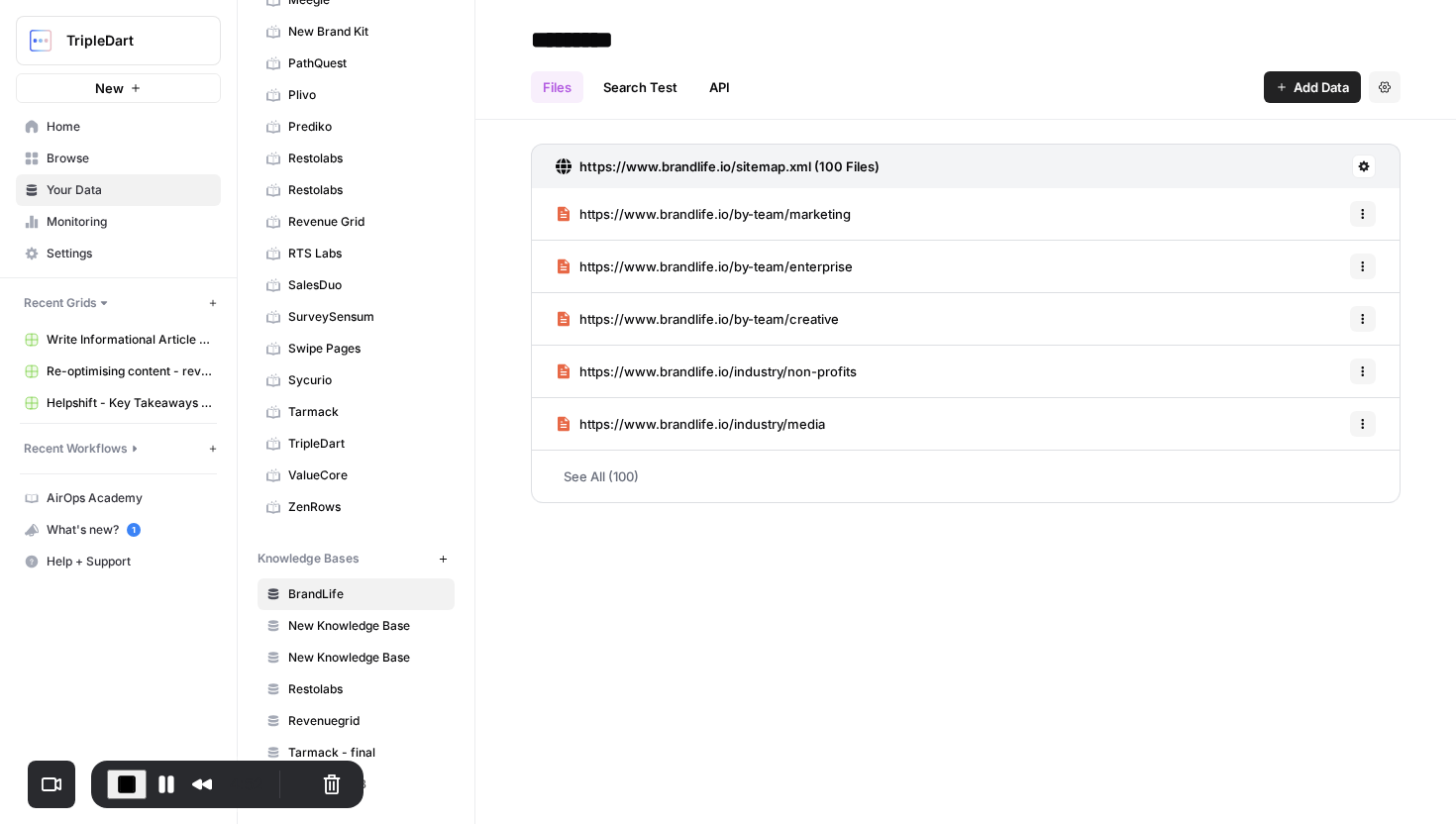 scroll, scrollTop: 0, scrollLeft: 0, axis: both 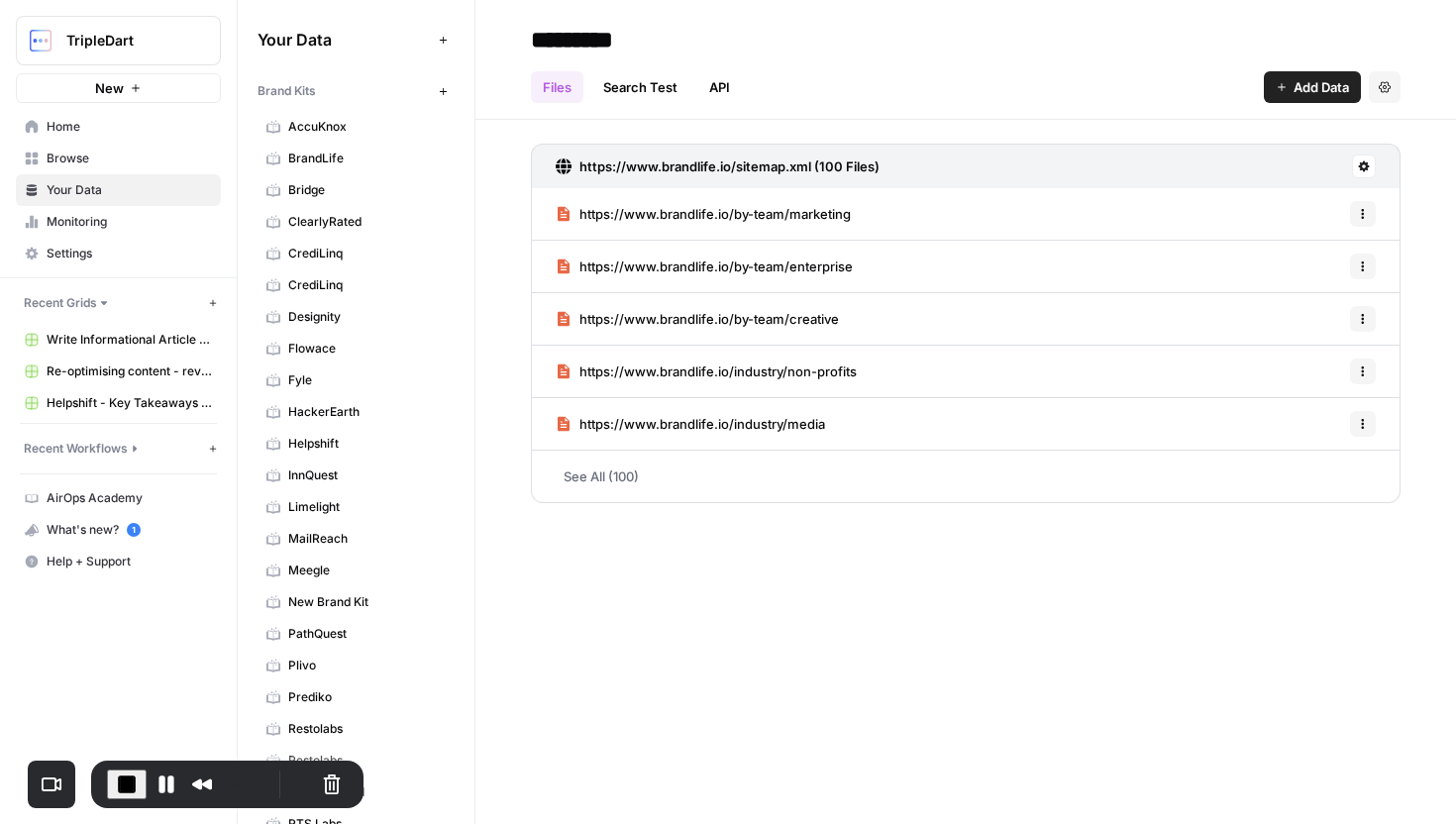 drag, startPoint x: 260, startPoint y: 88, endPoint x: 314, endPoint y: 88, distance: 54 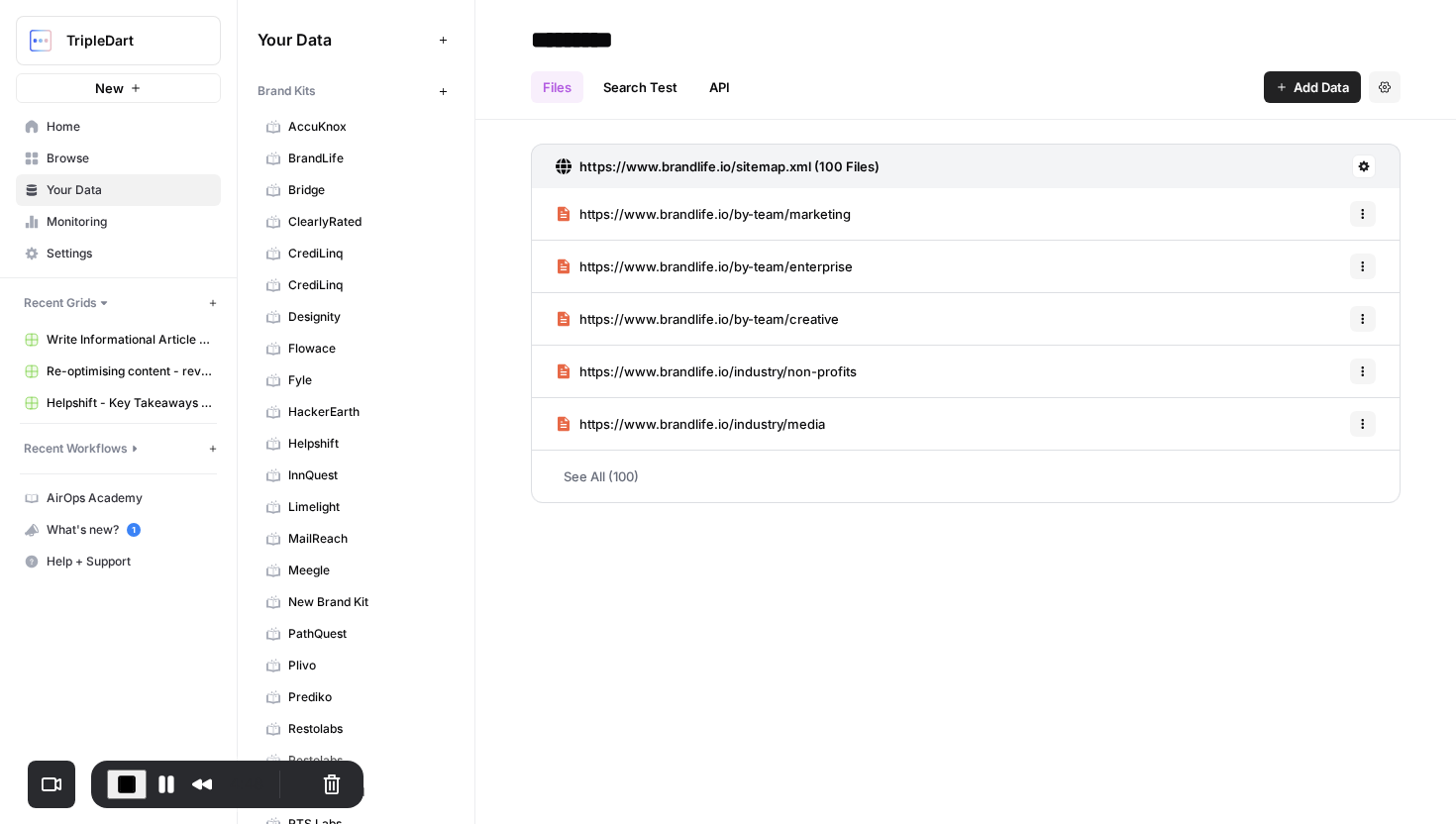 drag, startPoint x: 267, startPoint y: 39, endPoint x: 345, endPoint y: 26, distance: 79.07591 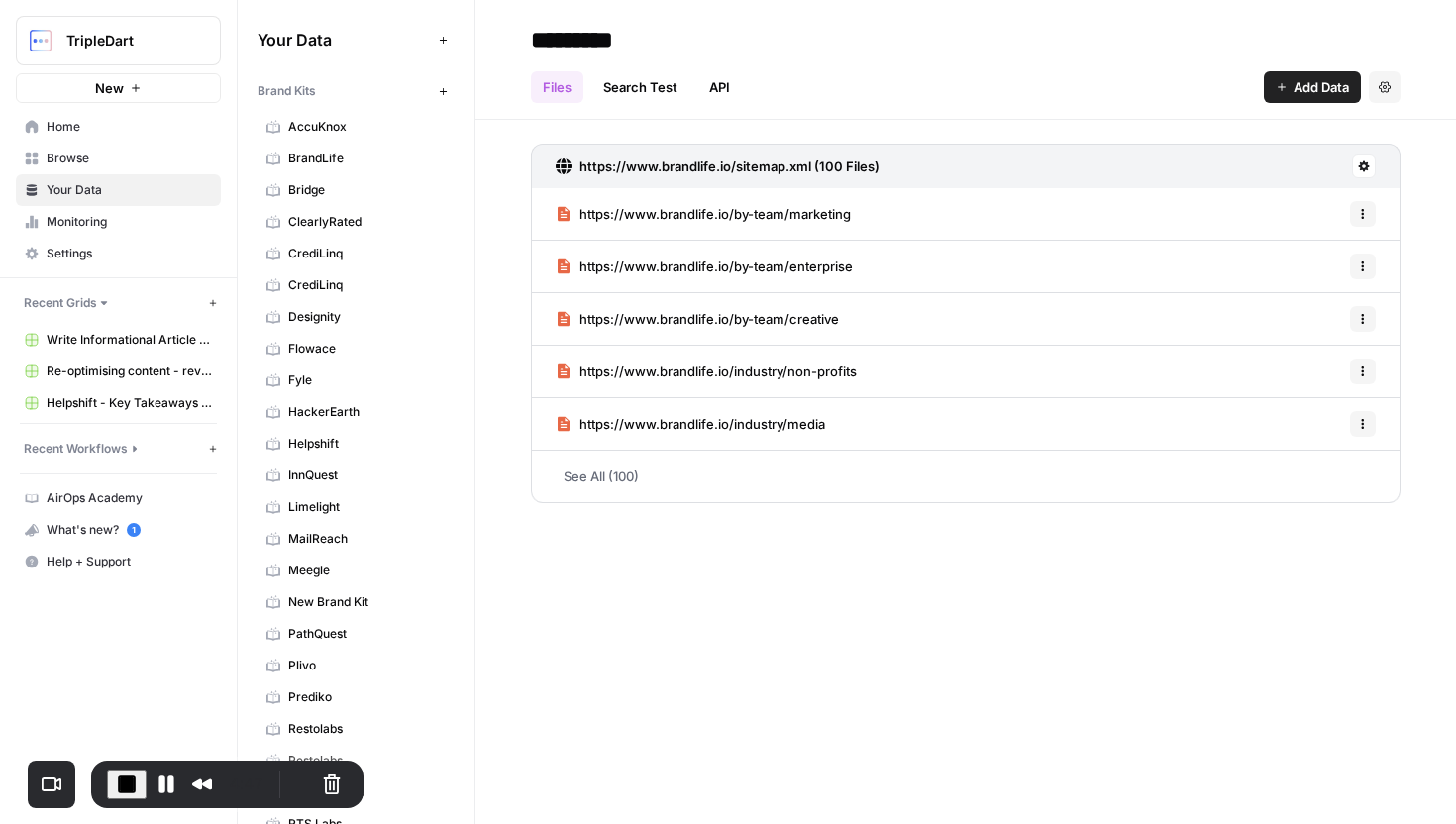 scroll, scrollTop: 570, scrollLeft: 0, axis: vertical 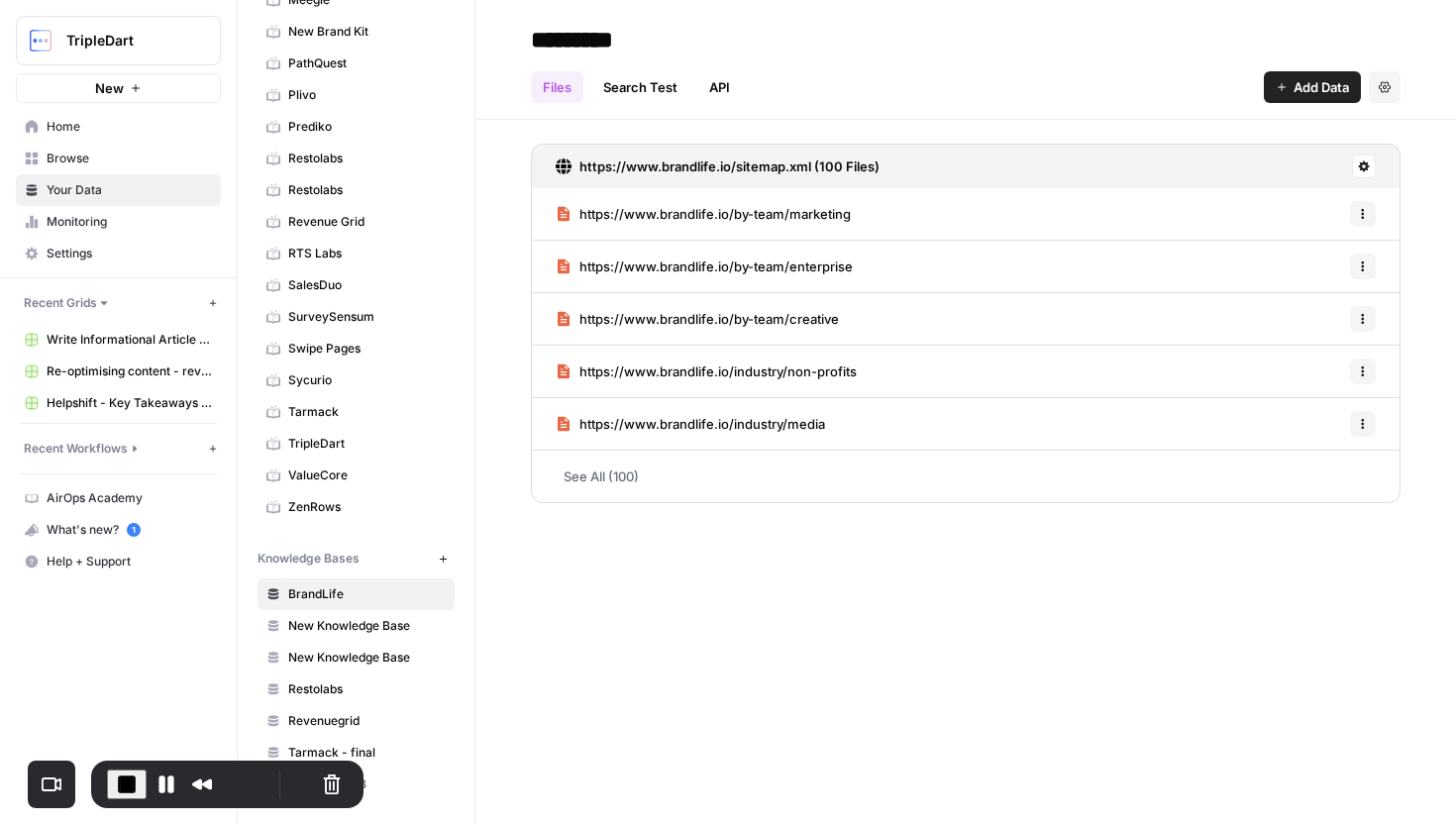 drag, startPoint x: 369, startPoint y: 549, endPoint x: 267, endPoint y: 547, distance: 102.01961 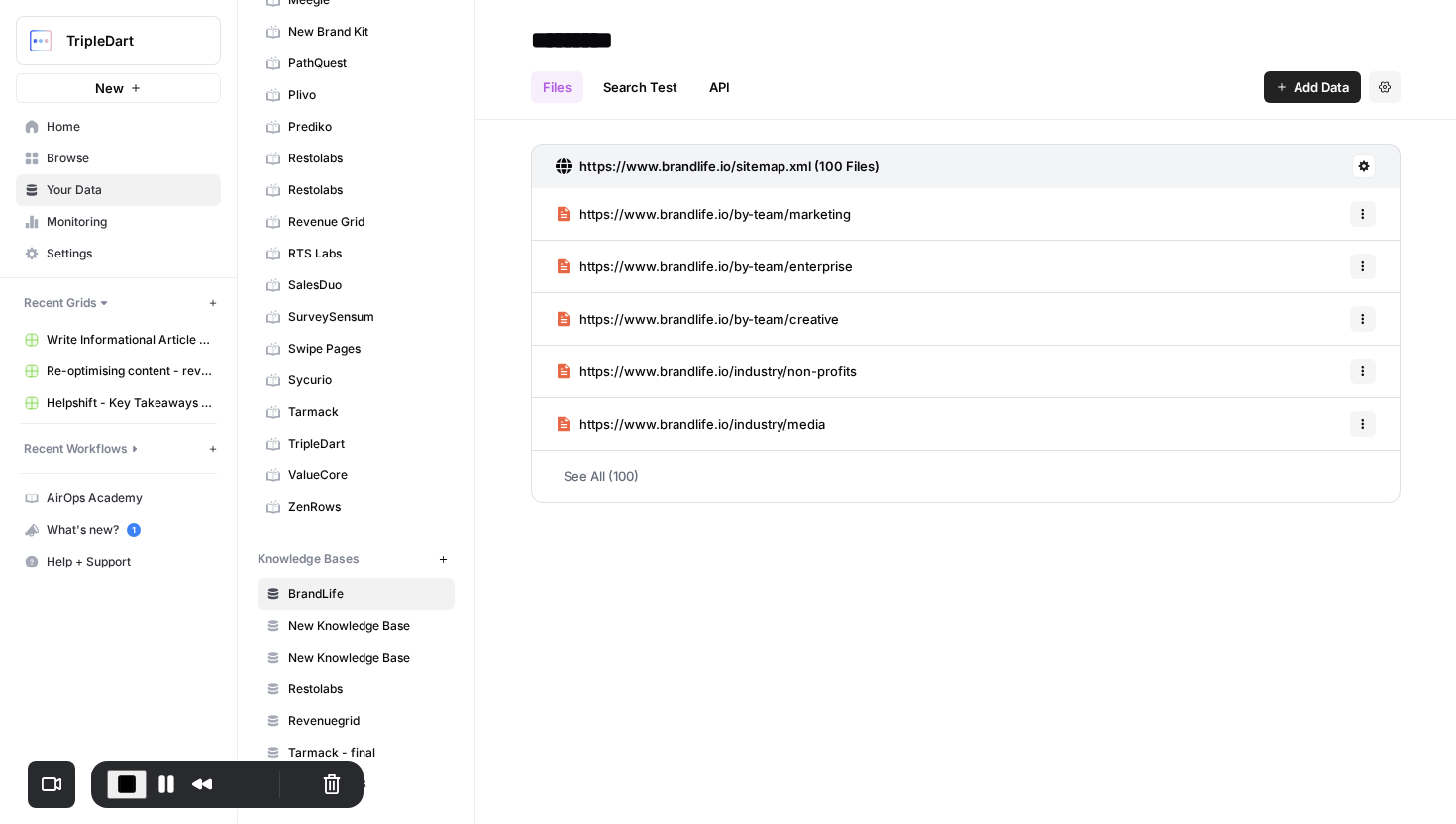 drag, startPoint x: 260, startPoint y: 556, endPoint x: 366, endPoint y: 554, distance: 106.01887 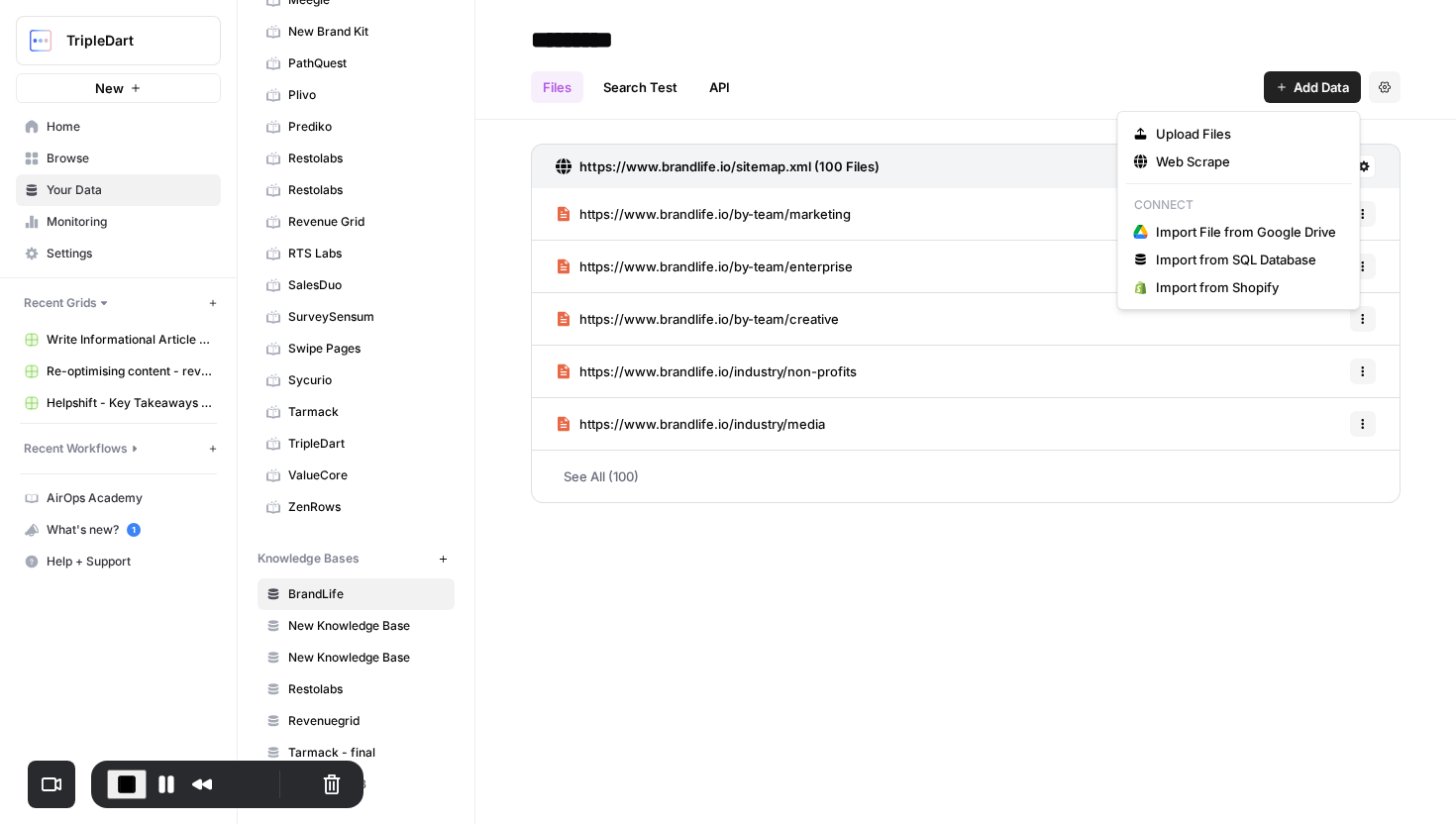 click on "Add Data" at bounding box center (1312, 87) 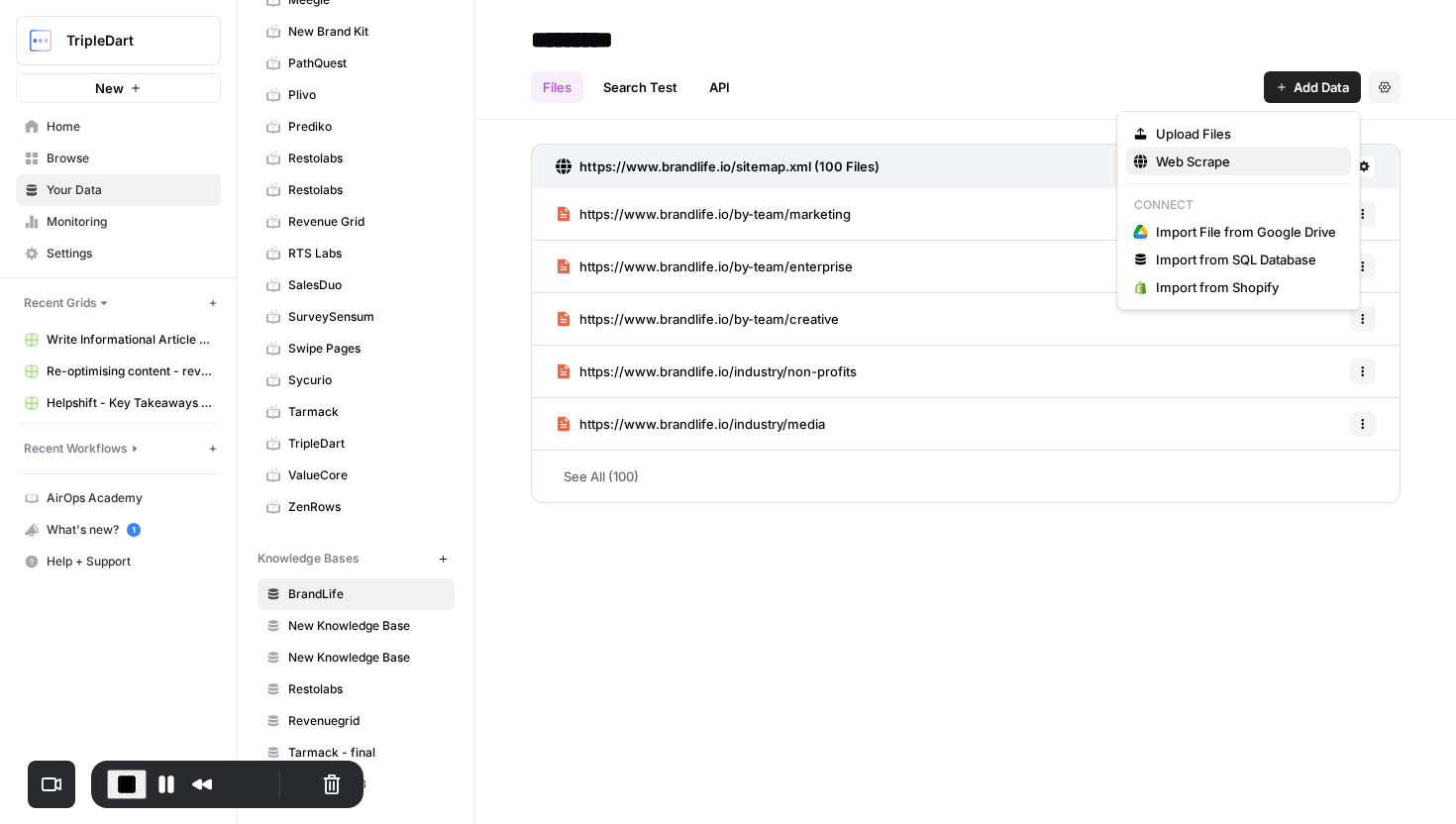 click on "Web Scrape" at bounding box center (1246, 161) 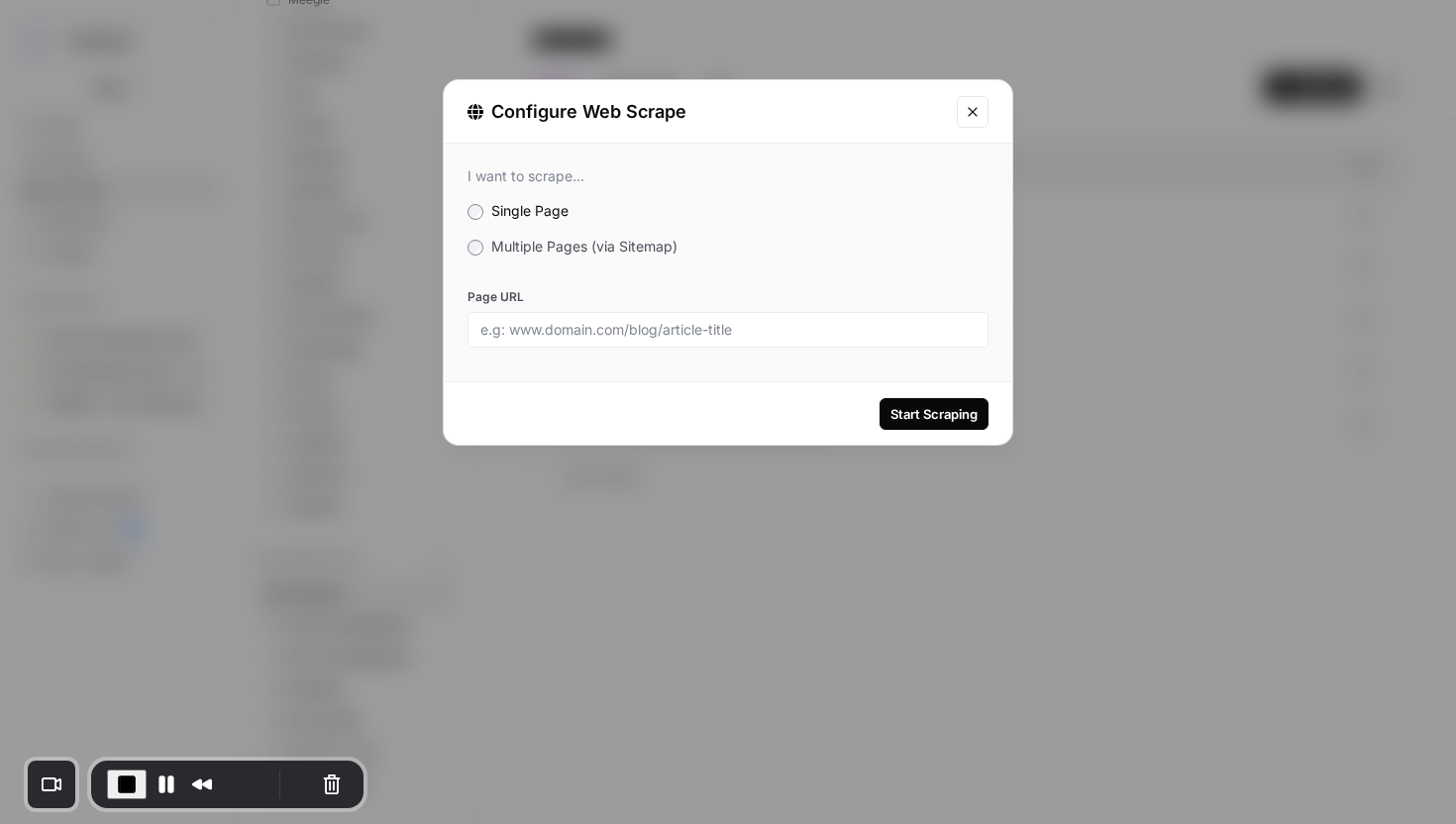click on "Multiple Pages (via Sitemap)" at bounding box center (584, 246) 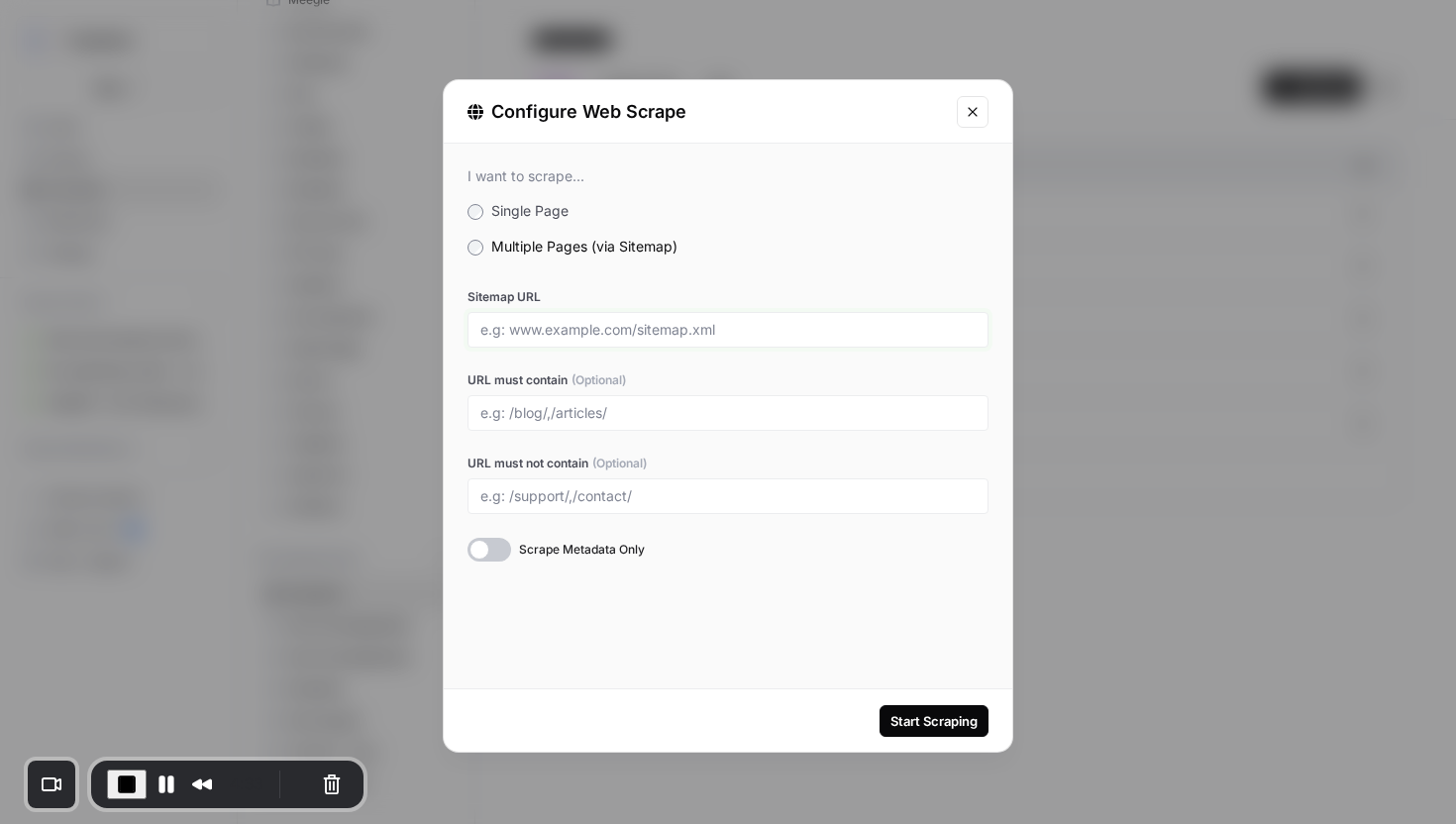 click on "Sitemap URL" at bounding box center [728, 330] 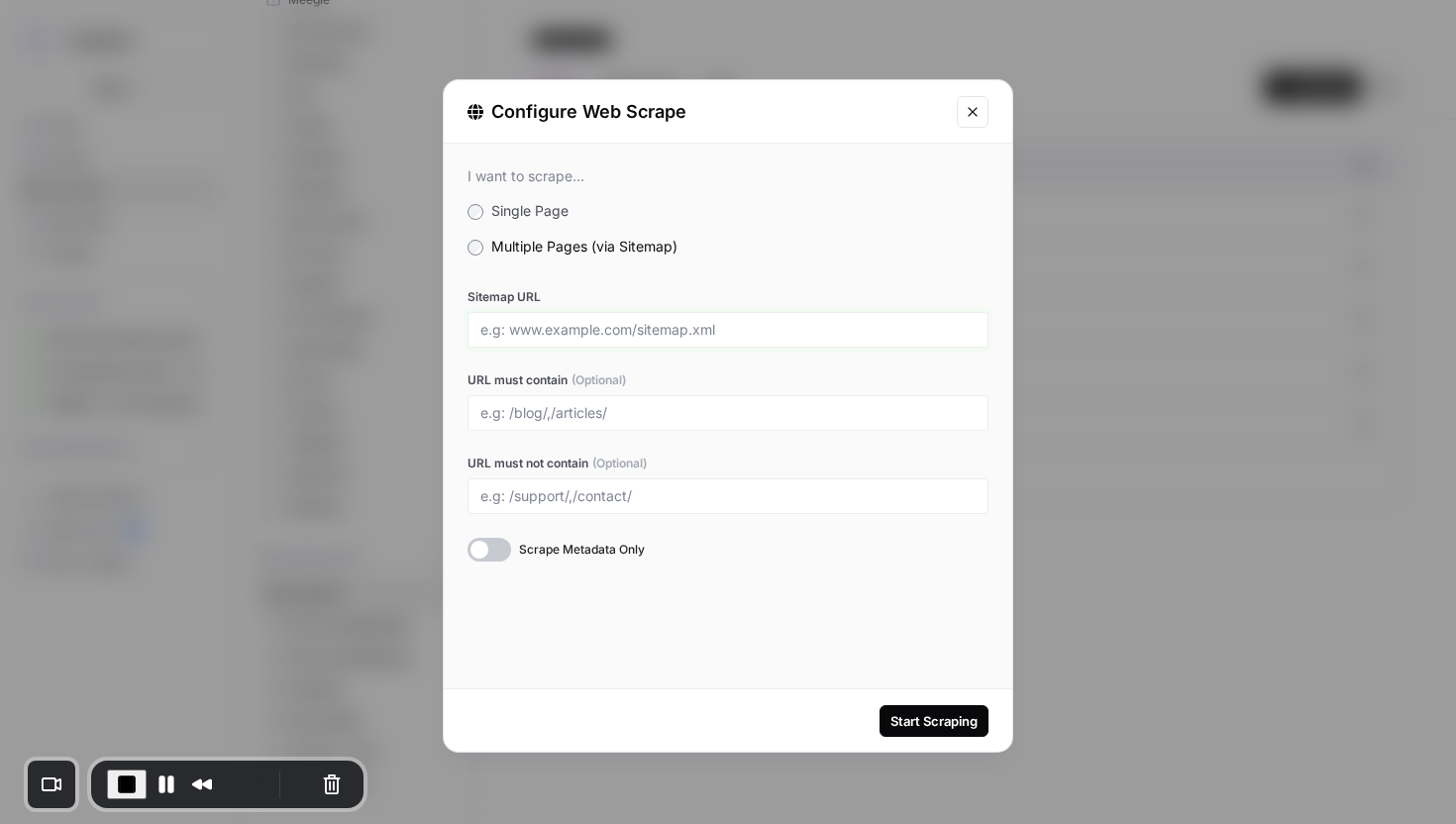 type on "https://www.restolabs.com/sitemap.xml" 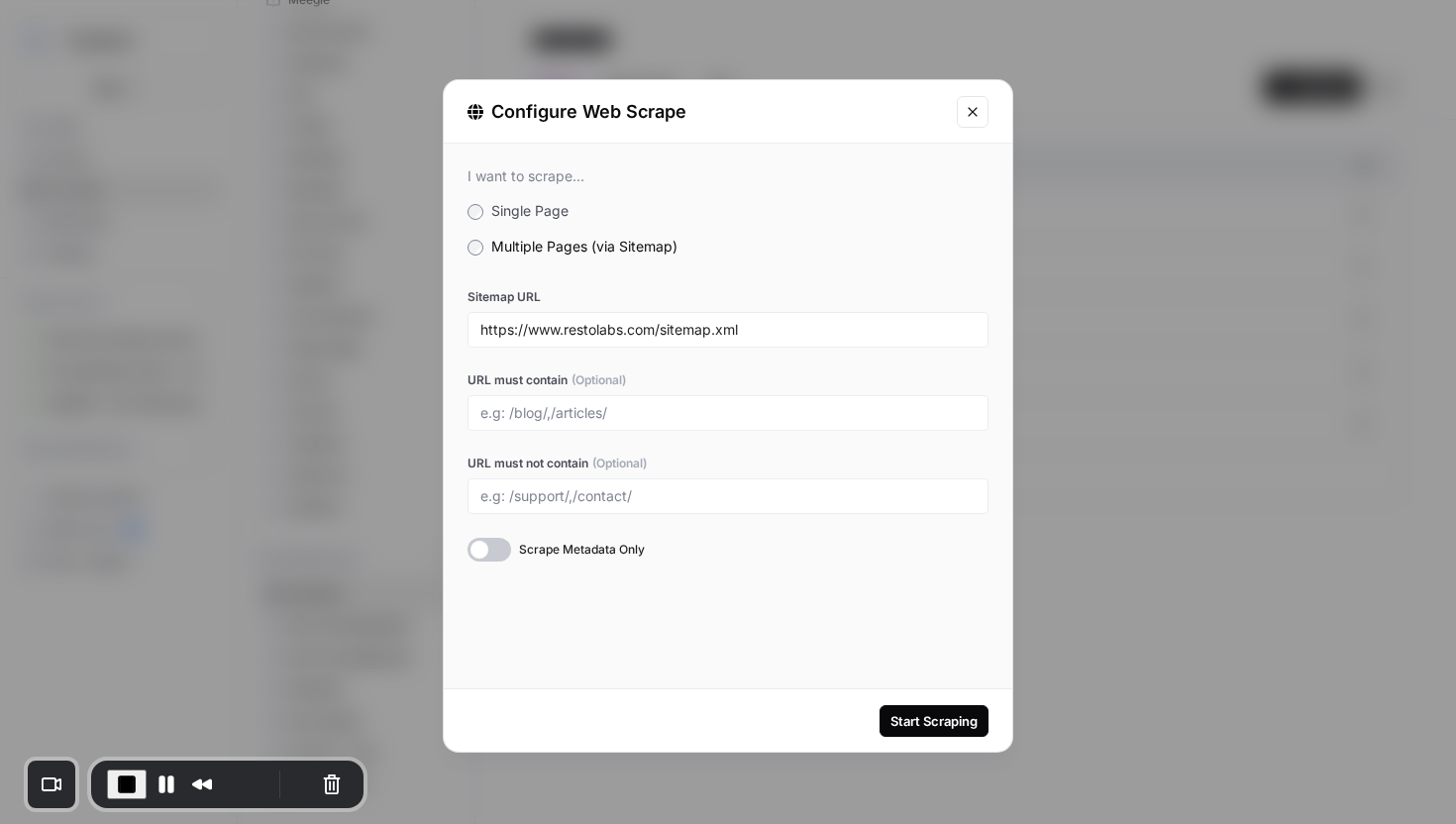 click at bounding box center [973, 112] 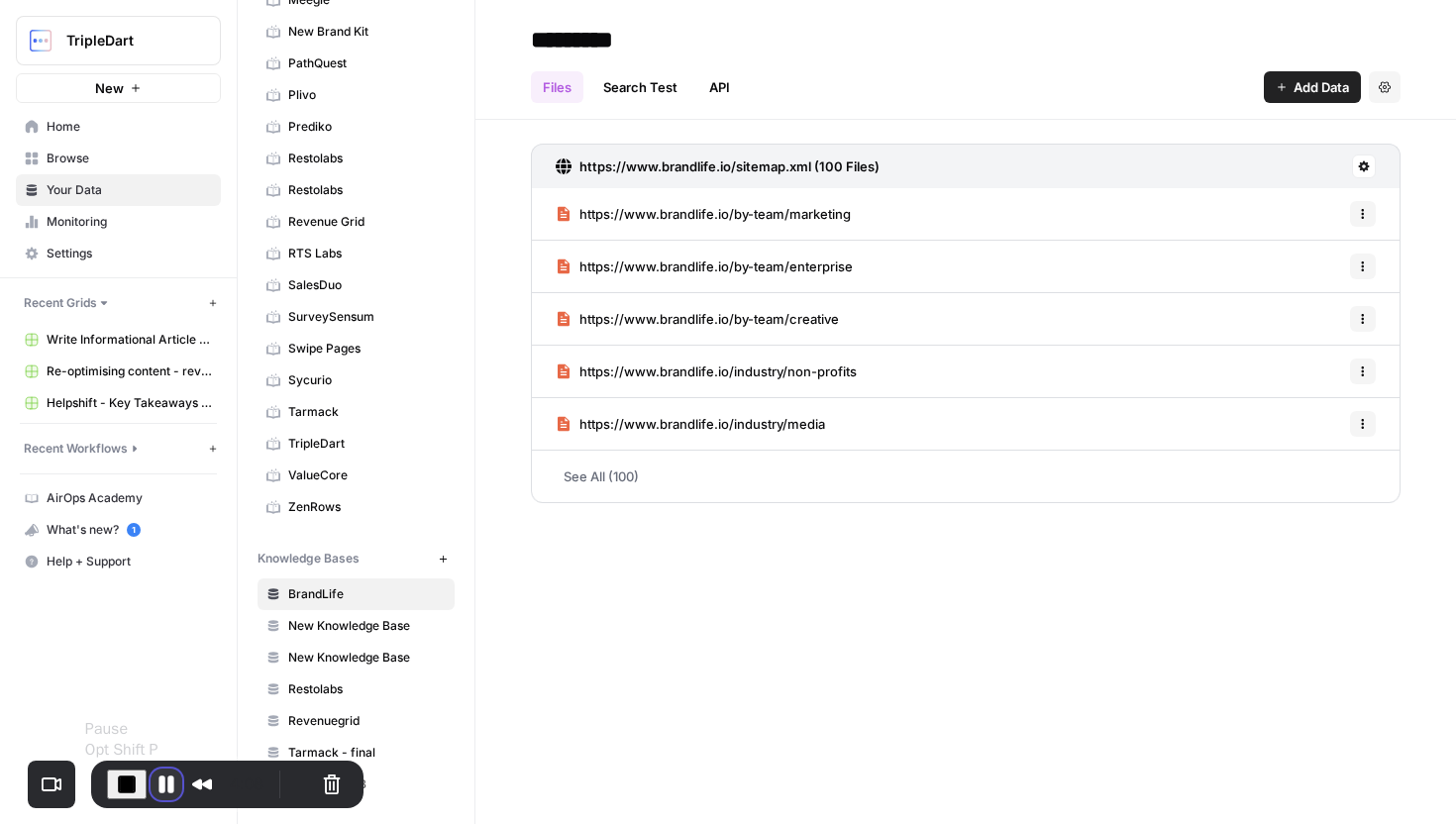 click at bounding box center [166, 784] 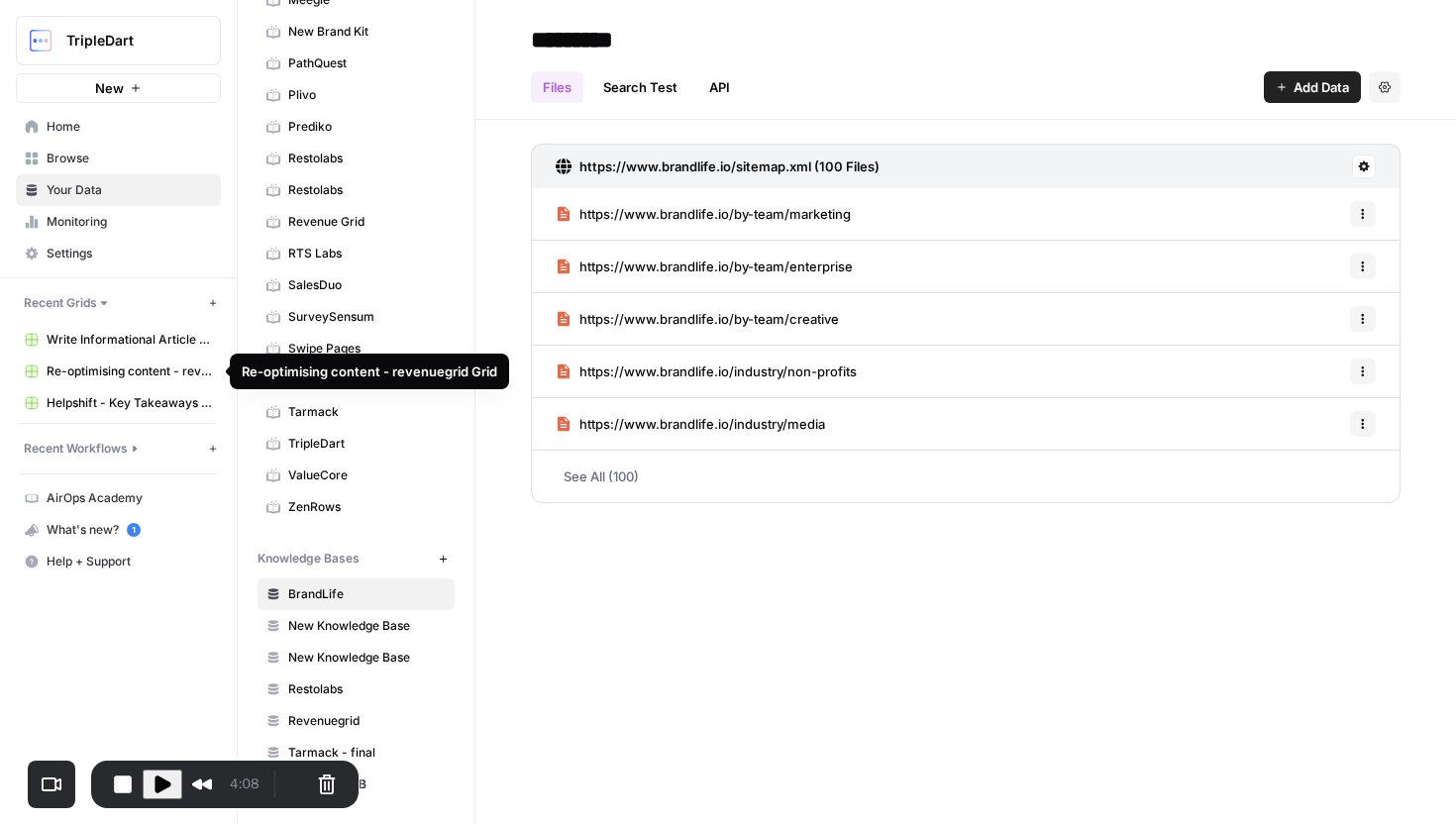 click on "Re-optimising content - revenuegrid Grid" at bounding box center [129, 371] 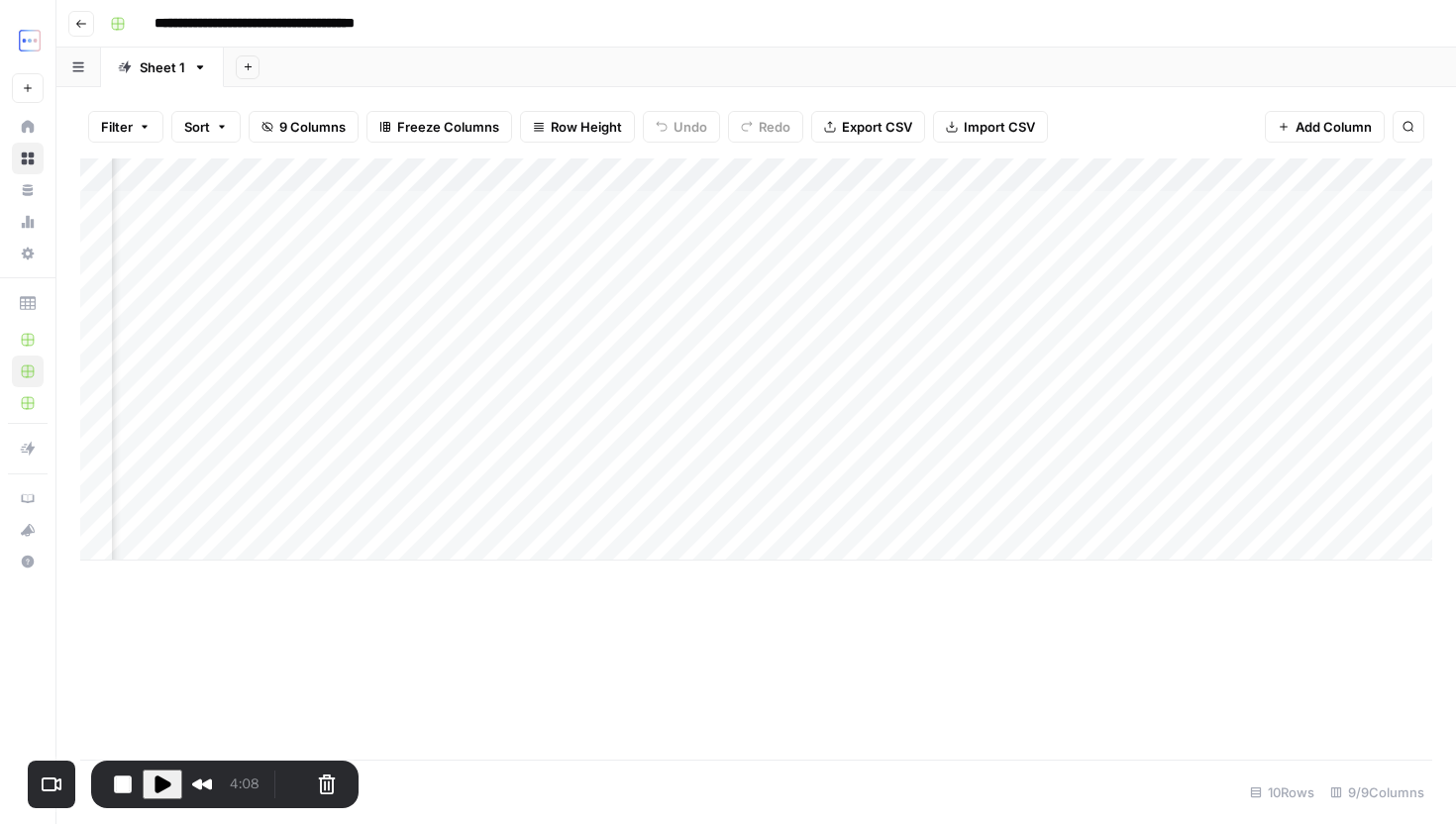 scroll, scrollTop: 0, scrollLeft: 395, axis: horizontal 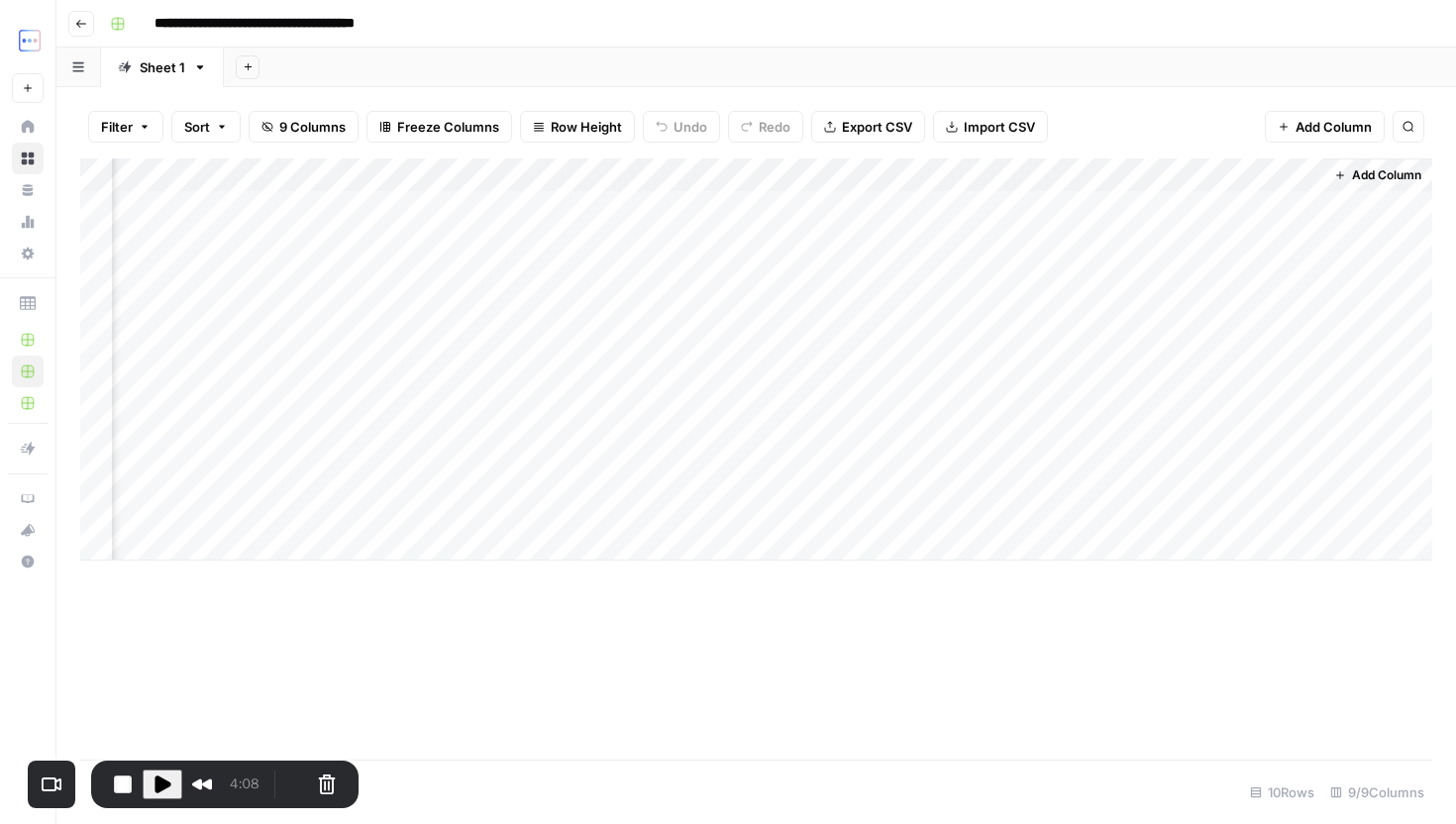 click on "Add Column" at bounding box center (756, 360) 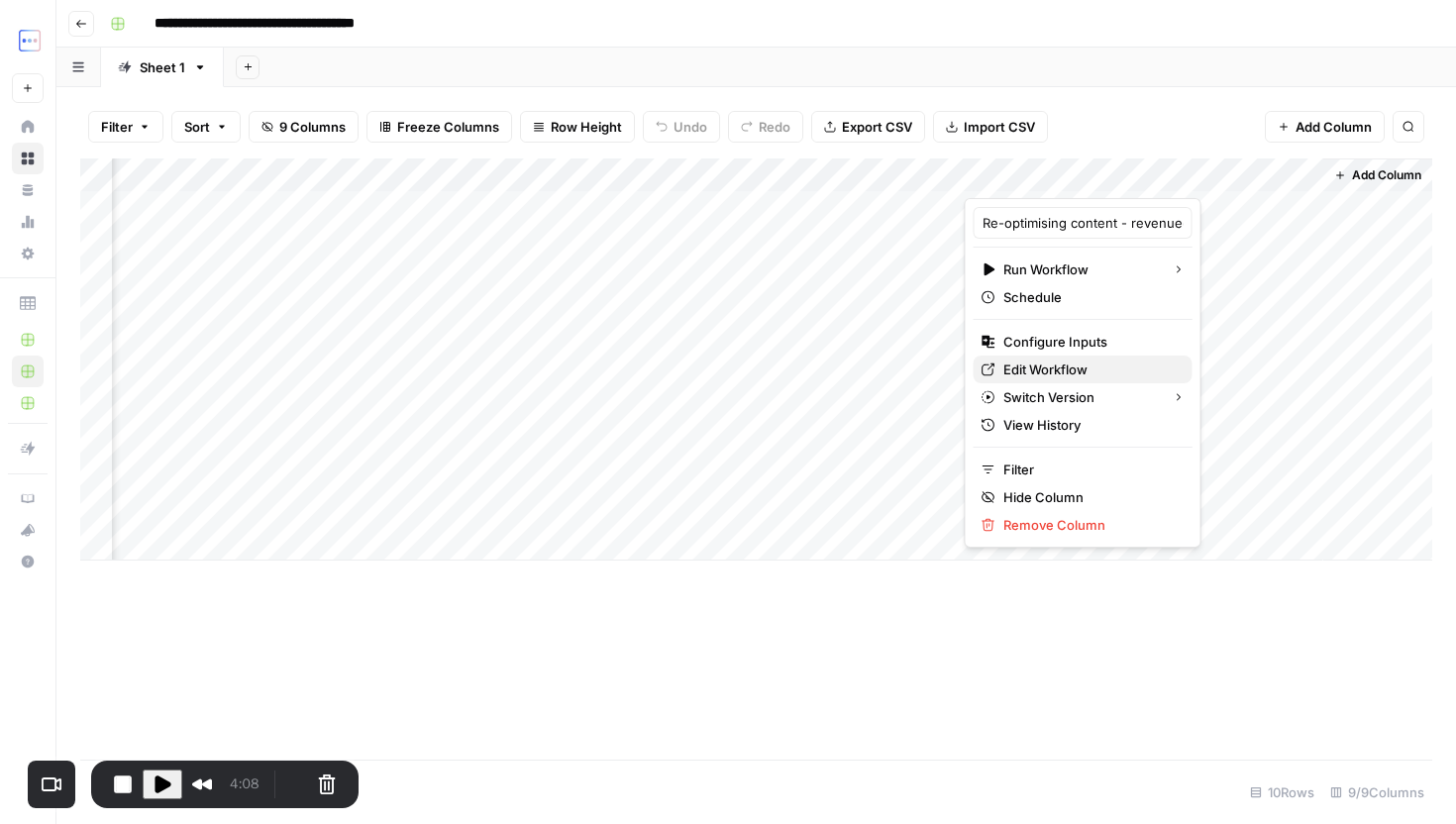 click on "Edit Workflow" at bounding box center (1090, 369) 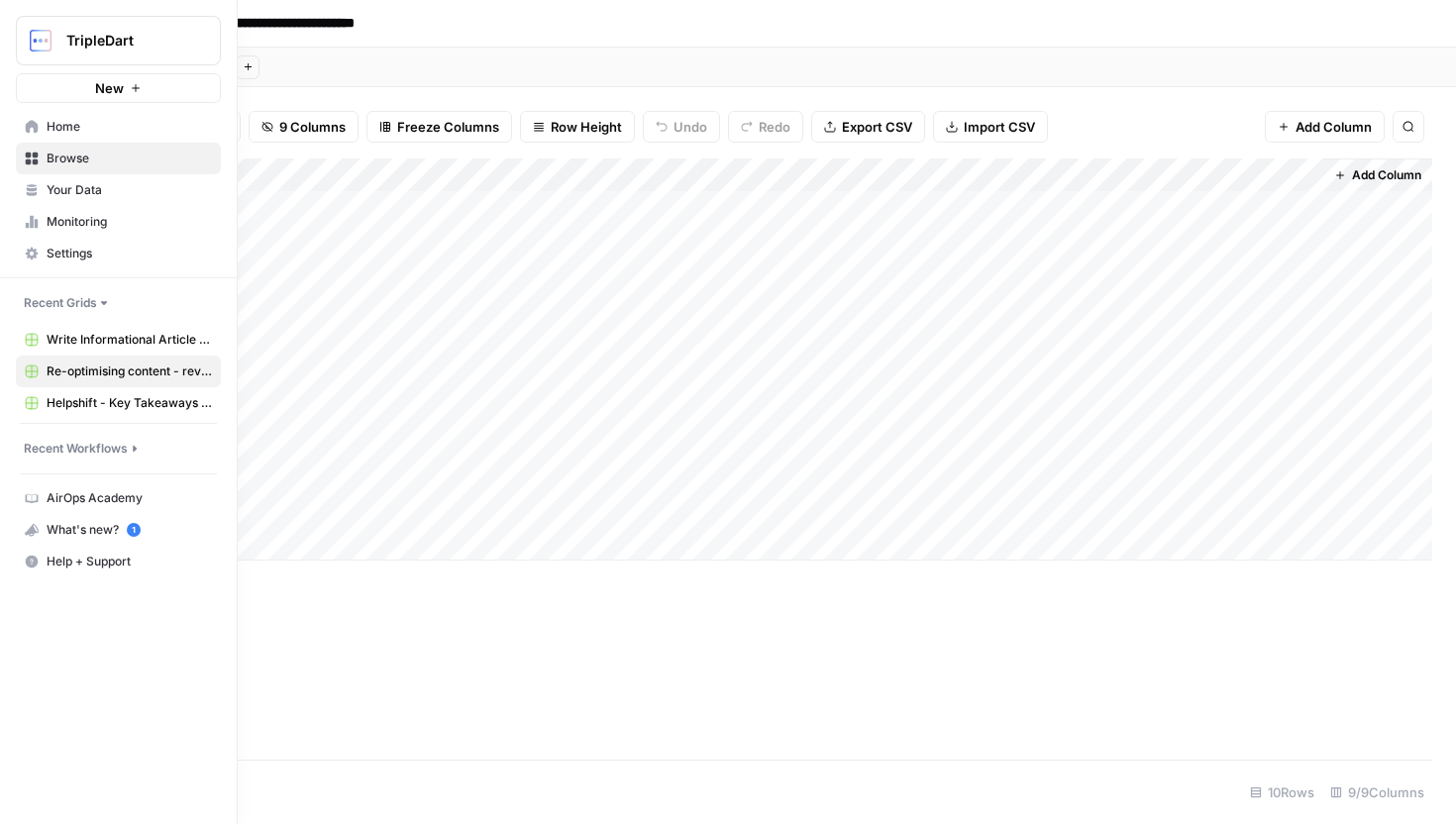 click on "Home" at bounding box center [118, 127] 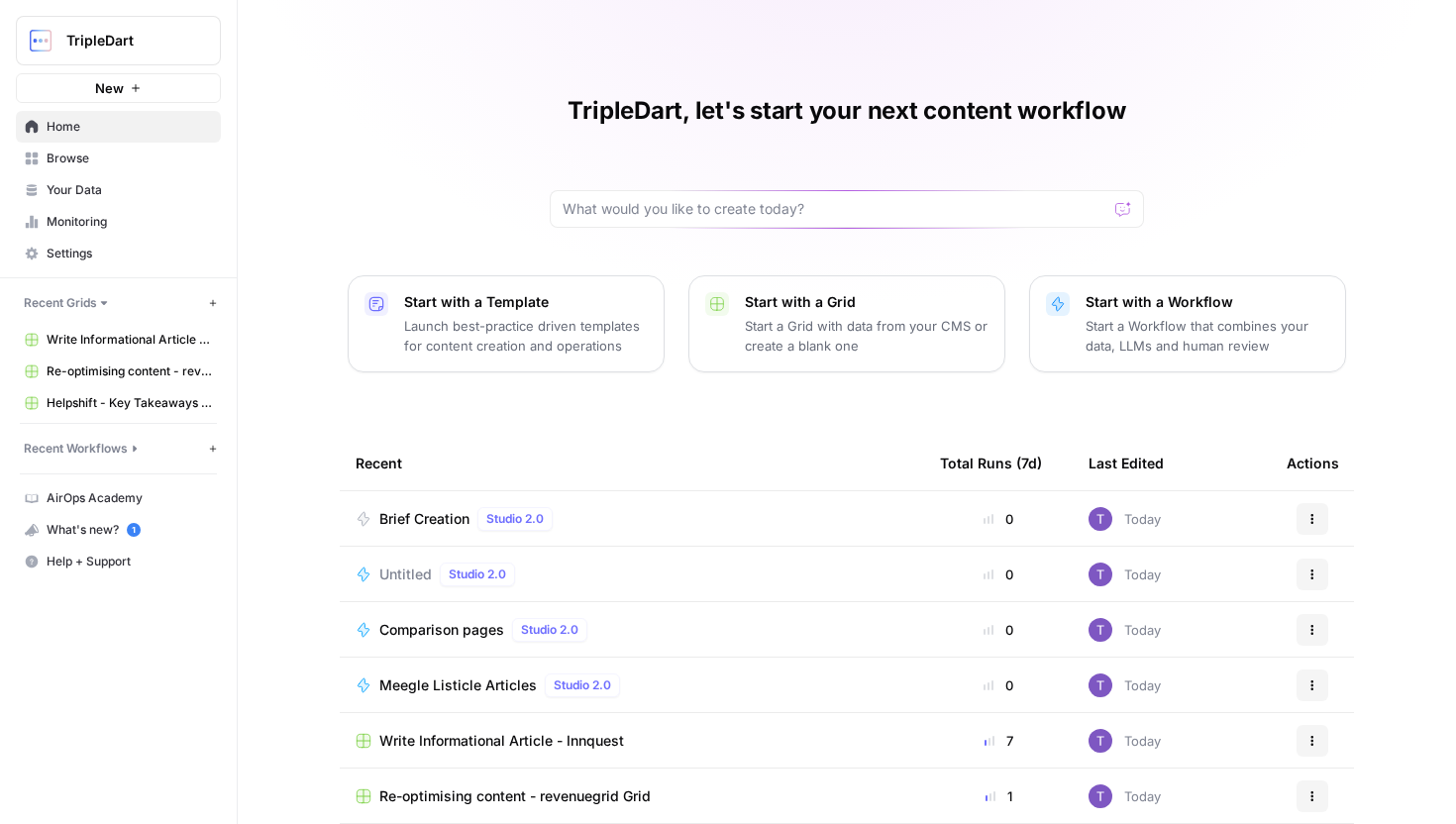 click on "Monitoring" at bounding box center (118, 222) 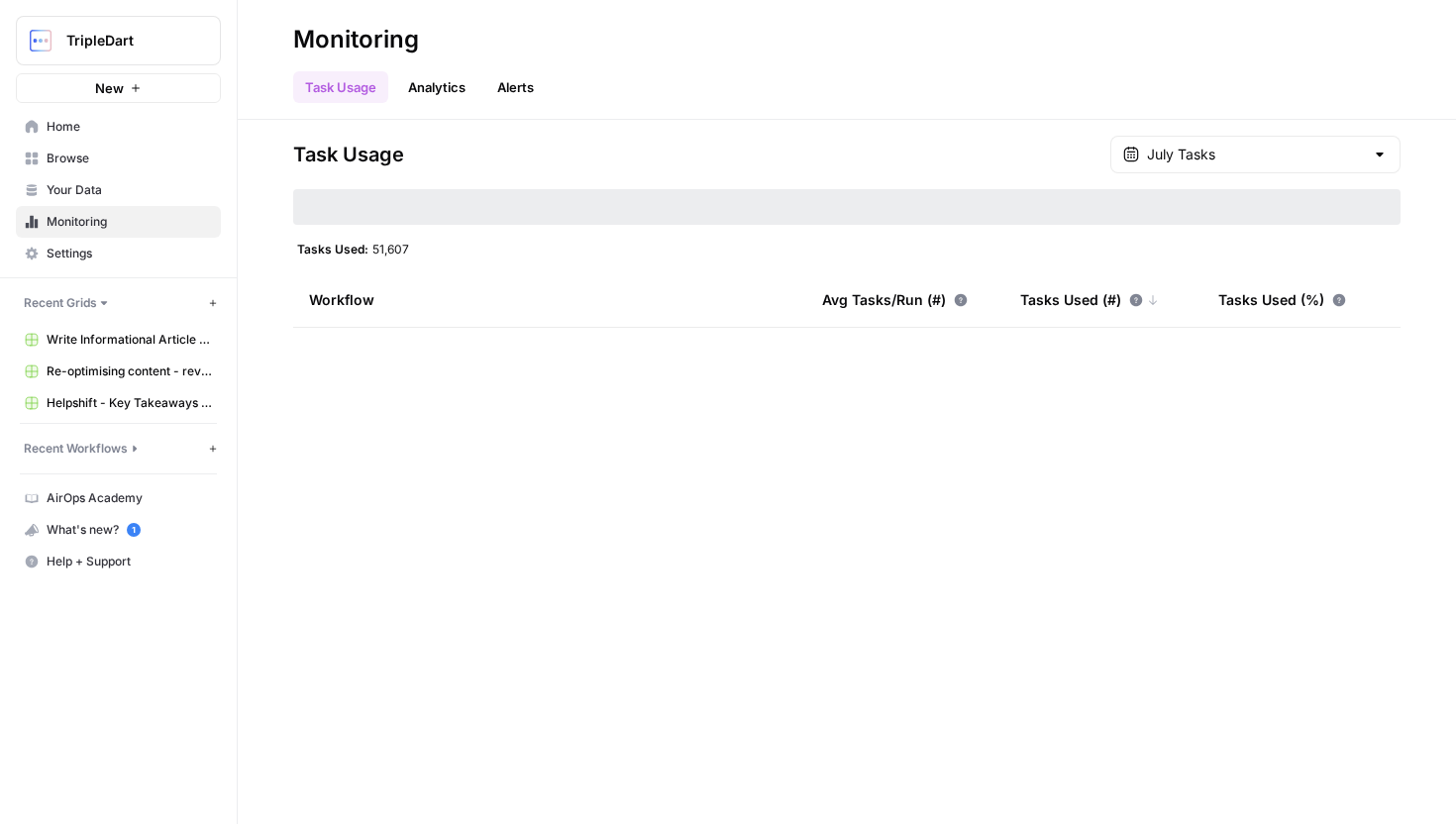 click on "Your Data" at bounding box center (129, 190) 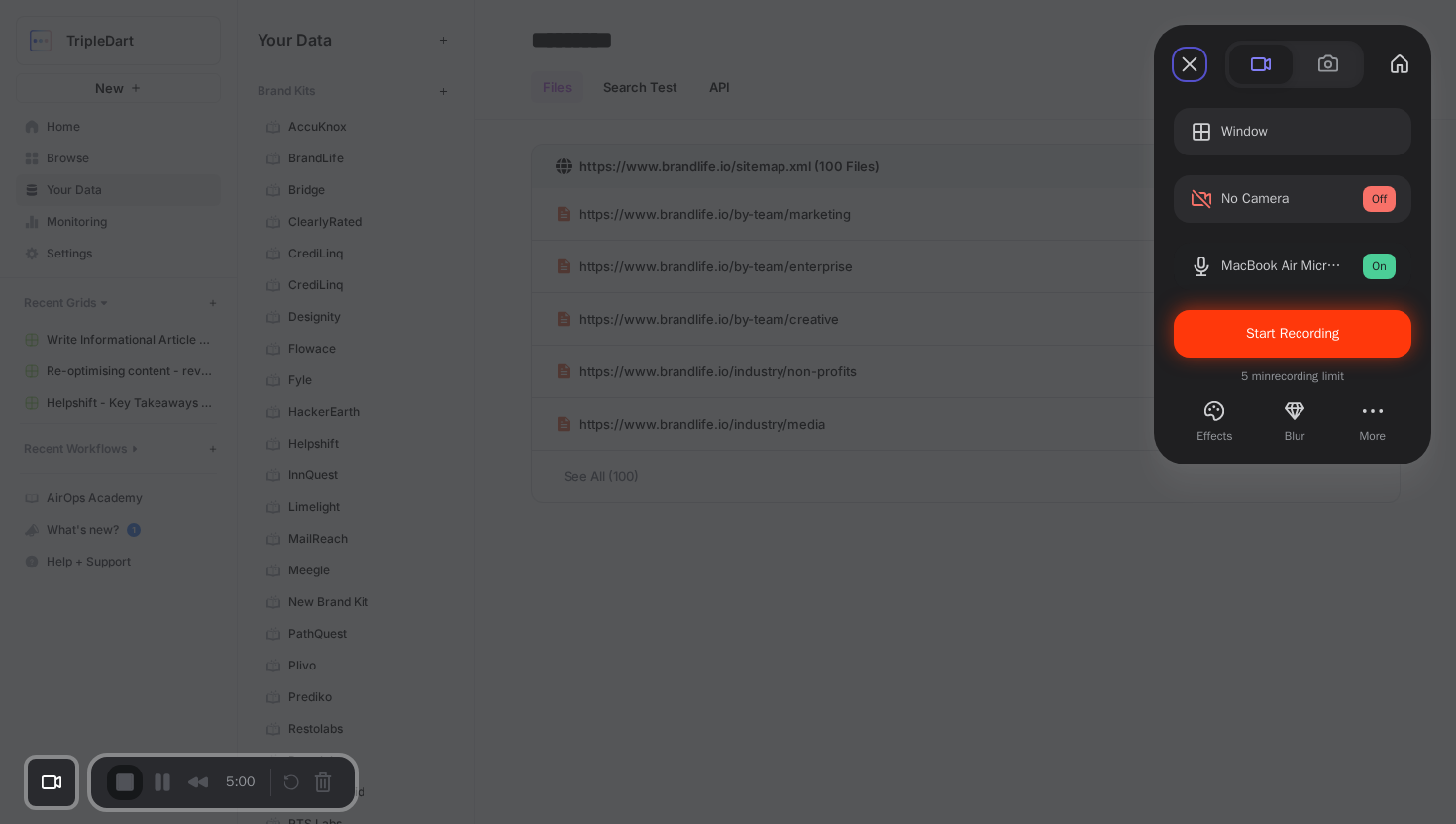 click on "Start Recording" at bounding box center (1293, 334) 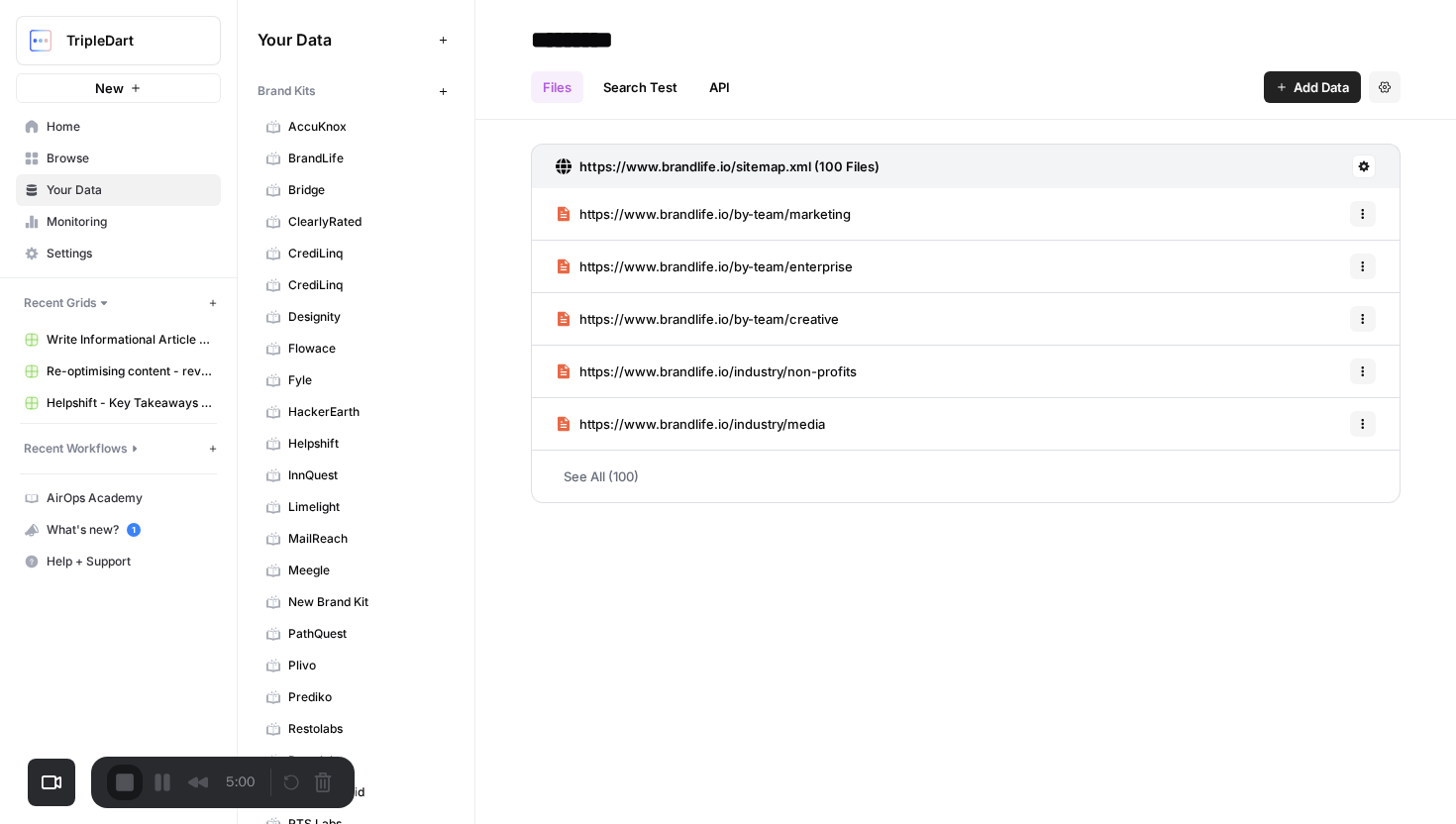 click on "Skip" at bounding box center [728, 855] 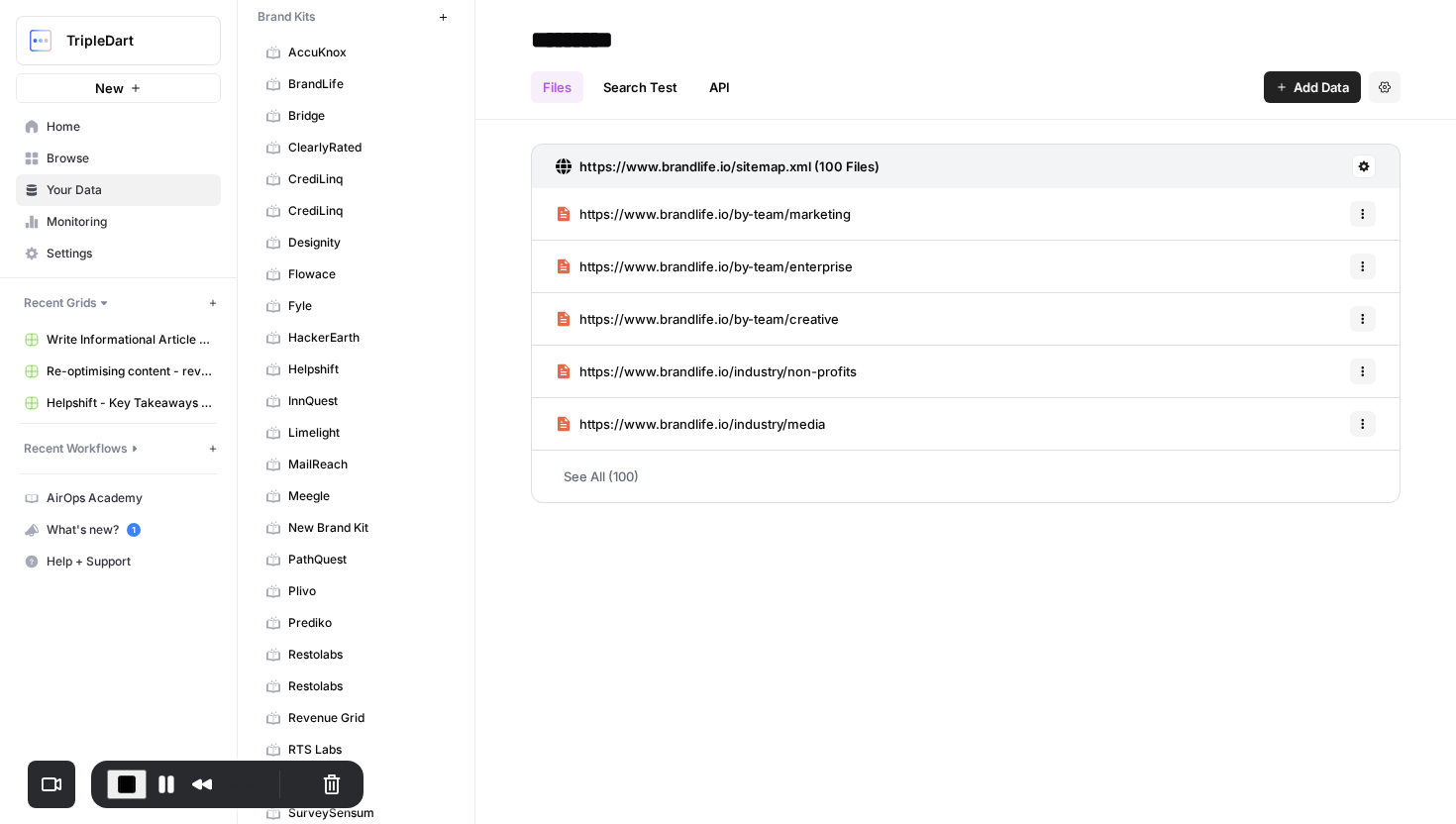 scroll, scrollTop: 0, scrollLeft: 0, axis: both 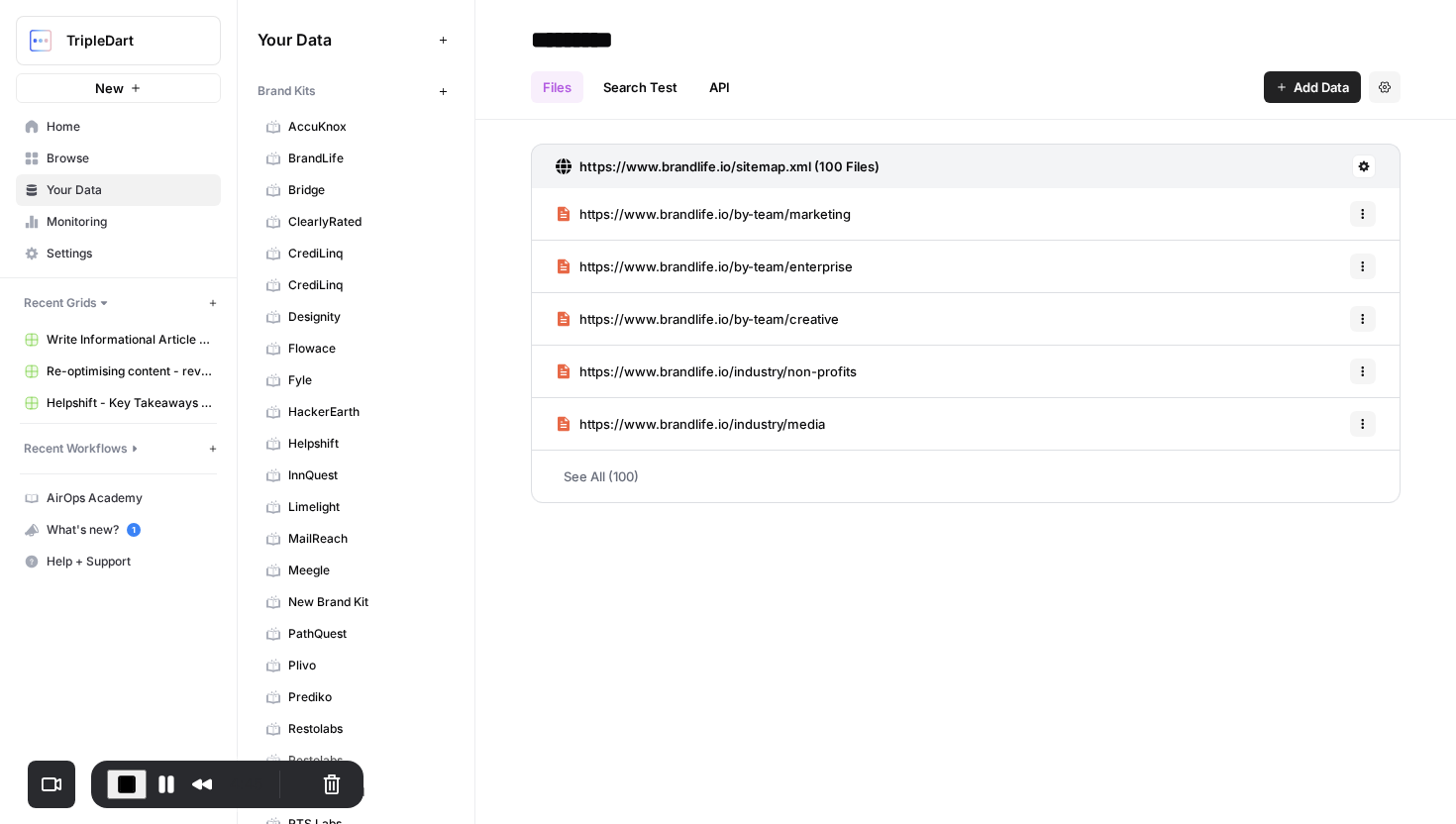 drag, startPoint x: 253, startPoint y: 84, endPoint x: 335, endPoint y: 84, distance: 82 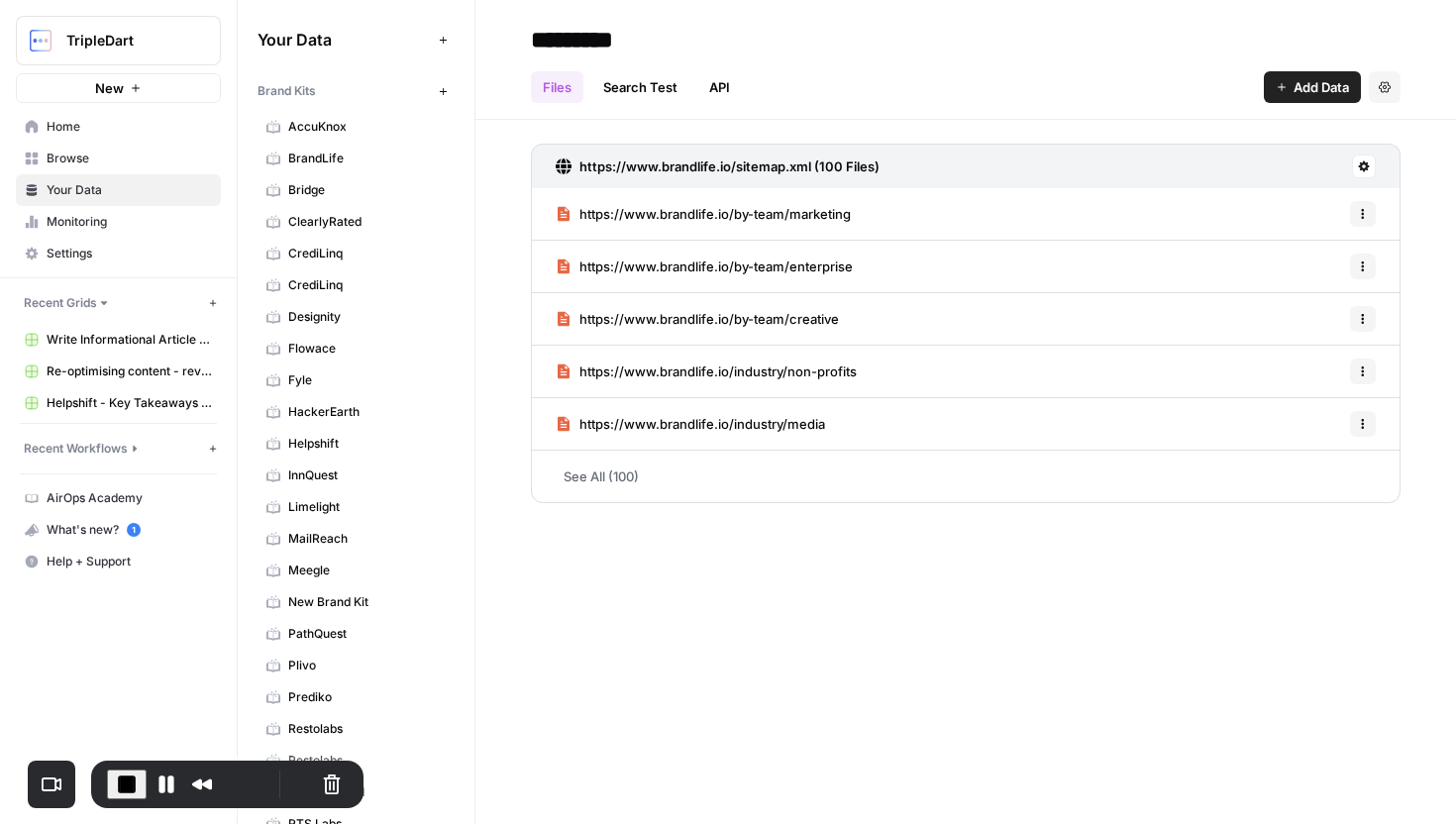 drag, startPoint x: 255, startPoint y: 36, endPoint x: 367, endPoint y: 36, distance: 112 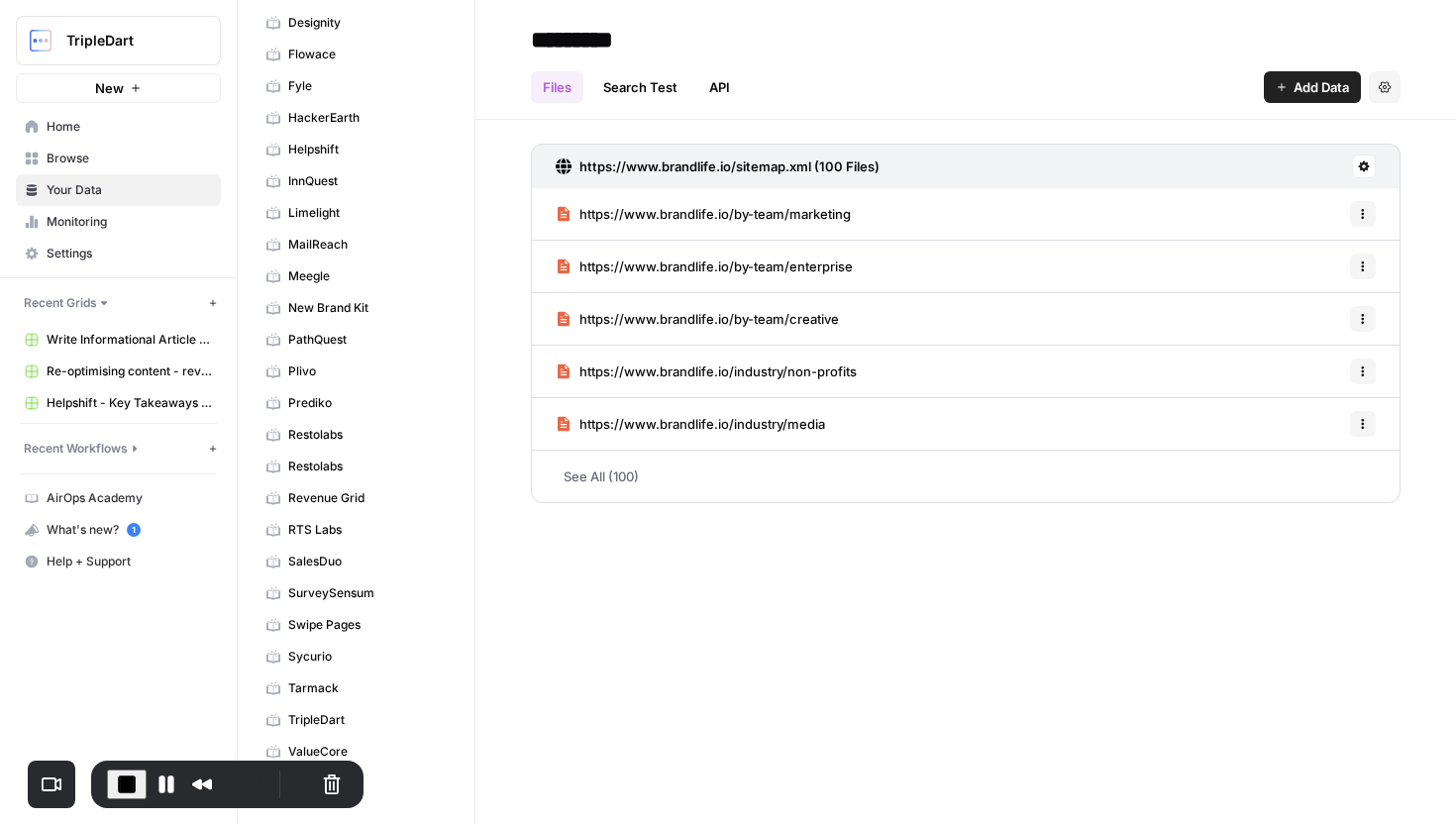 scroll, scrollTop: 570, scrollLeft: 0, axis: vertical 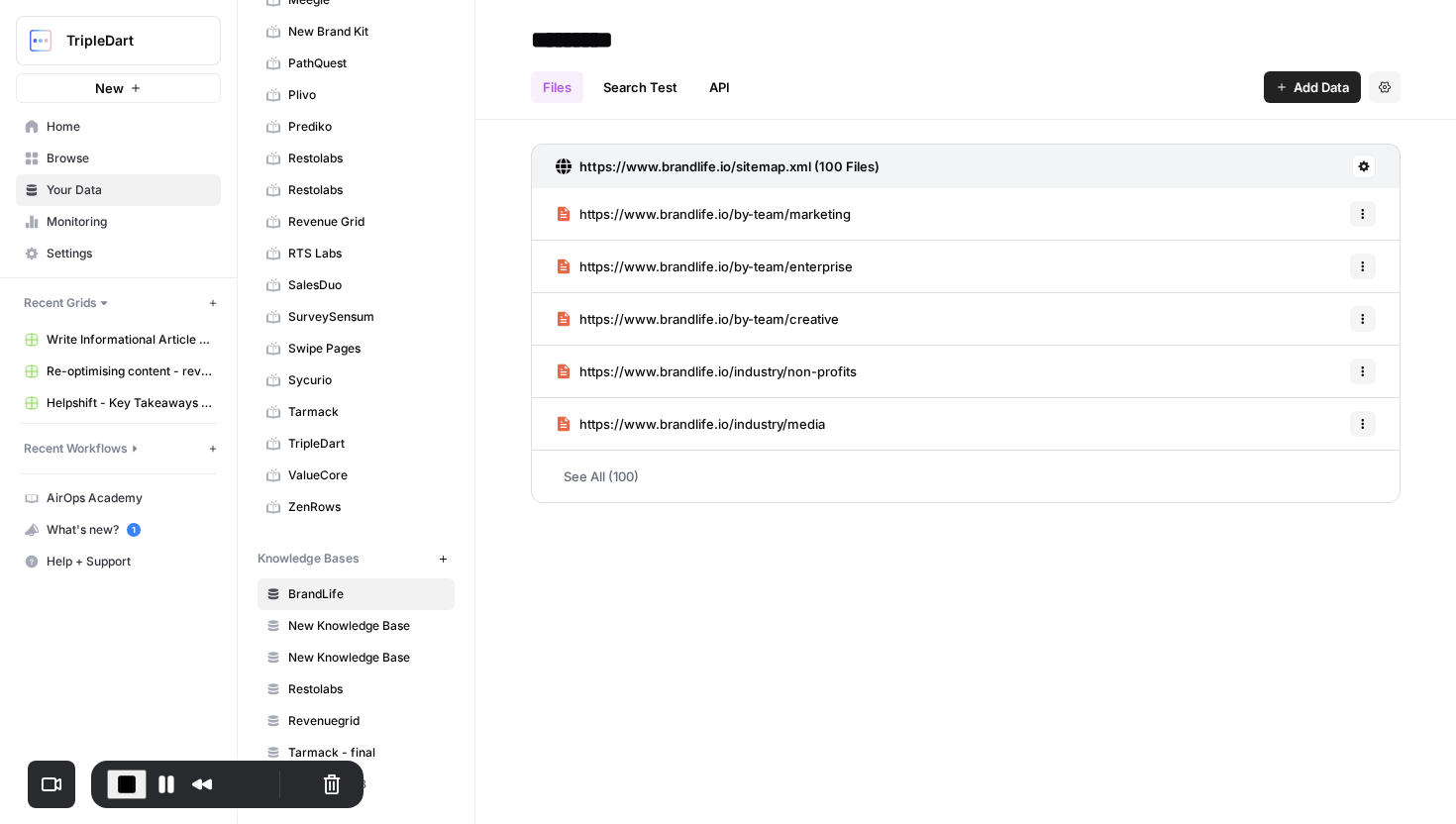 drag, startPoint x: 256, startPoint y: 560, endPoint x: 378, endPoint y: 560, distance: 122 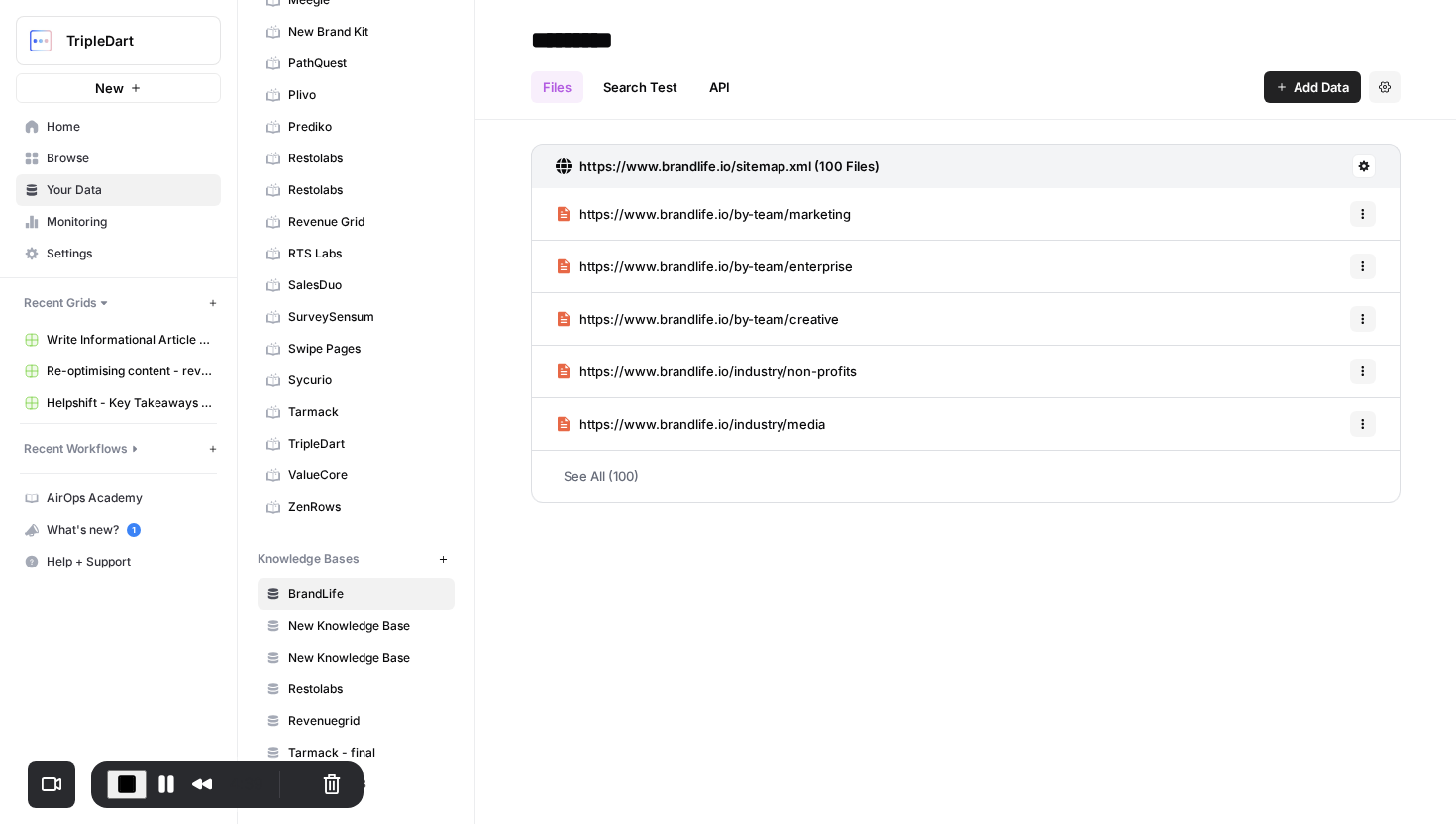 click on "********* Files Search Test API Add Data Settings https://www.brandlife.io/sitemap.xml (100 Files) https://www.brandlife.io/by-team/marketing Options https://www.brandlife.io/by-team/enterprise Options https://www.brandlife.io/by-team/creative Options https://www.brandlife.io/industry/non-profits Options https://www.brandlife.io/industry/media Options See All (100)" at bounding box center [966, 412] 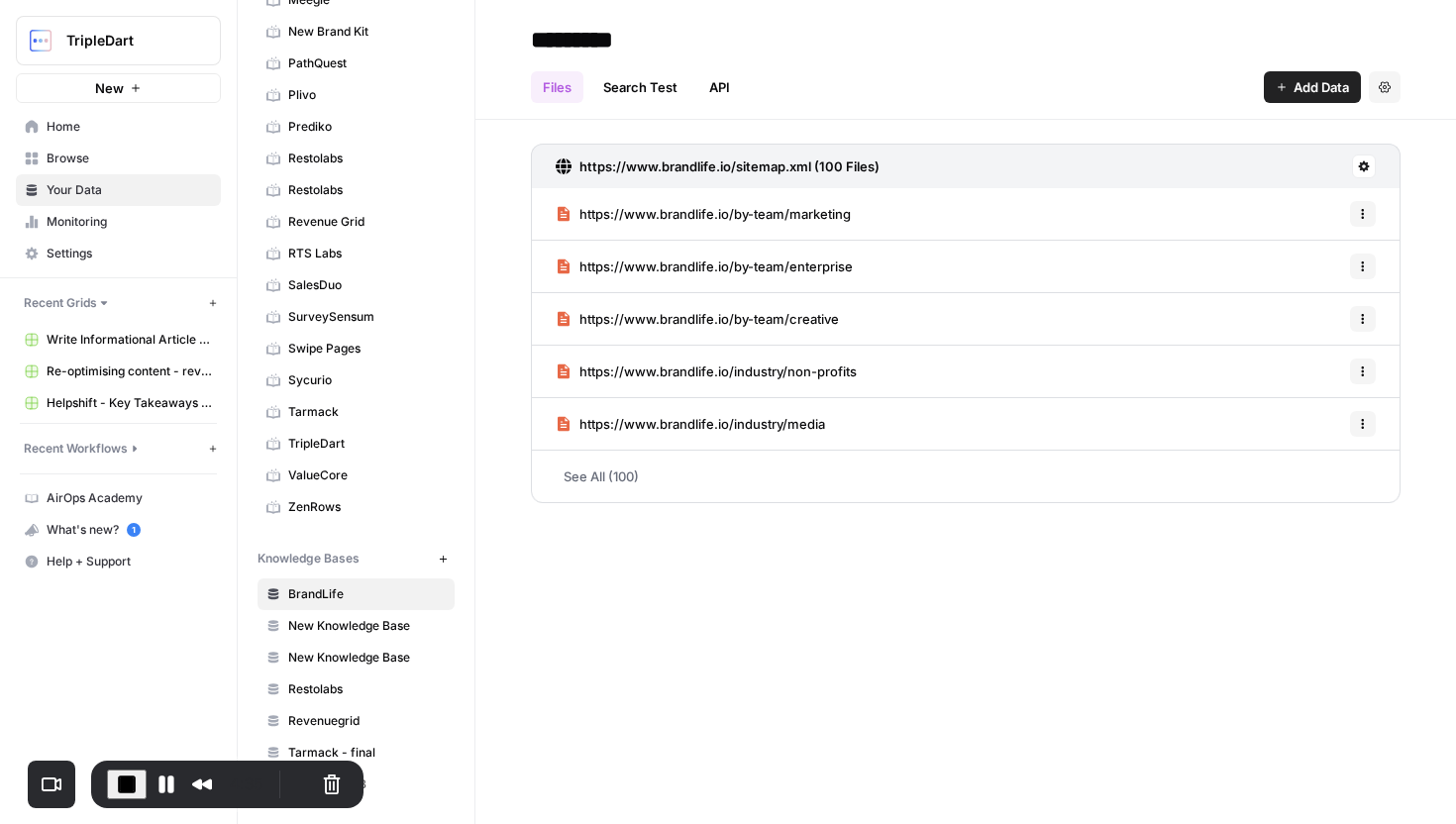 click on "Add Data" at bounding box center (1312, 87) 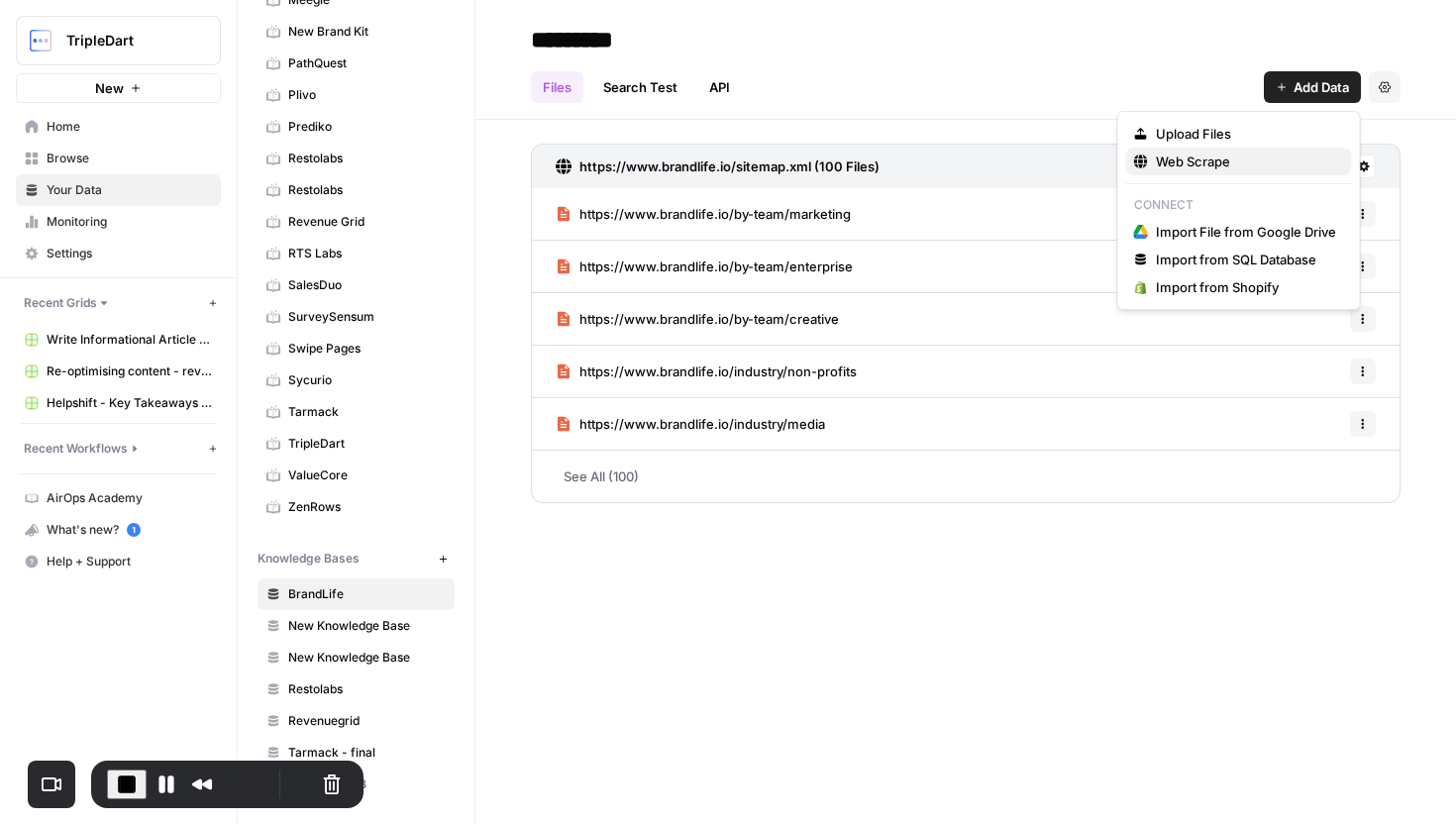 click on "Web Scrape" at bounding box center [1239, 161] 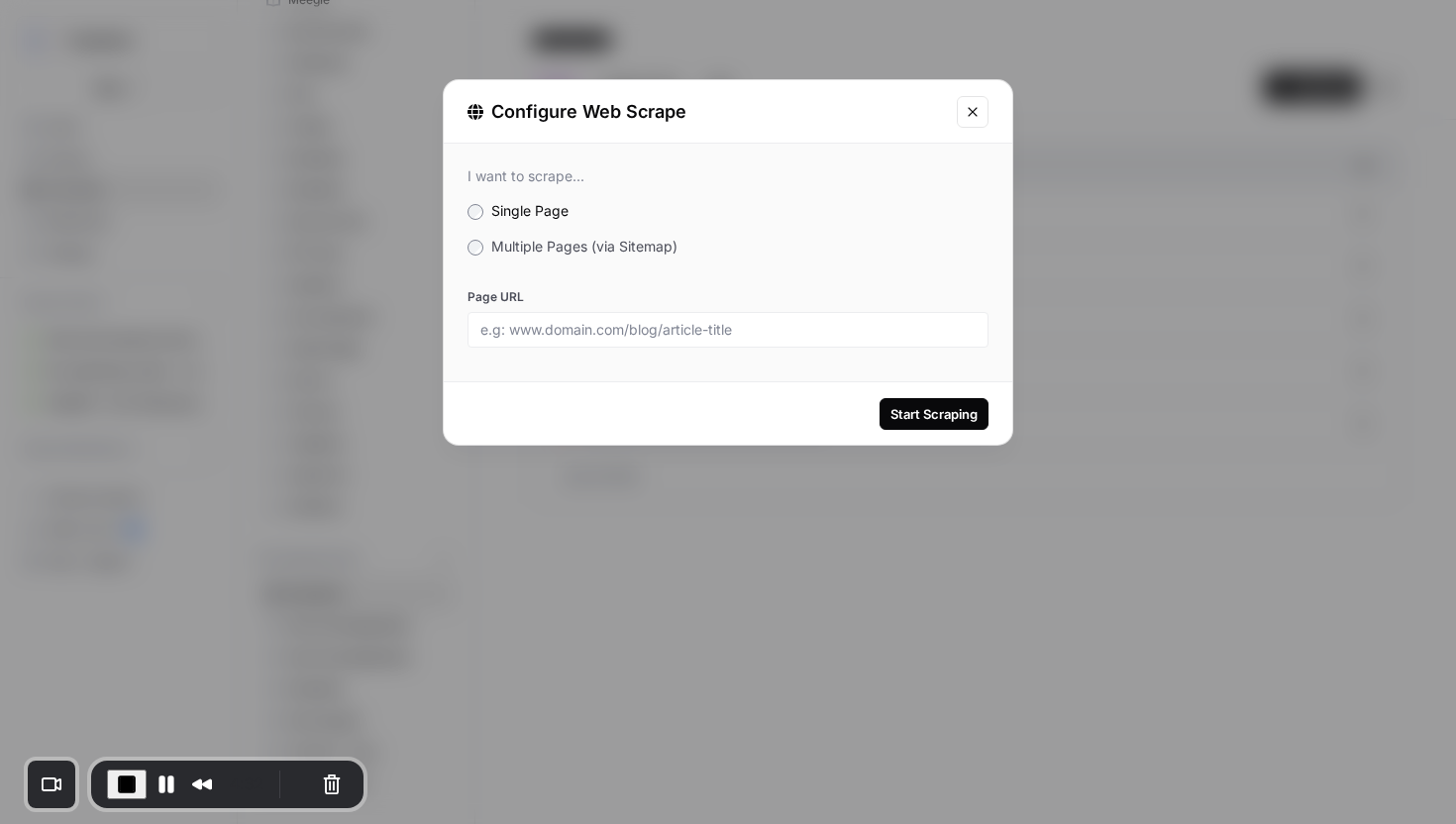 click on "Multiple Pages (via Sitemap)" at bounding box center [584, 246] 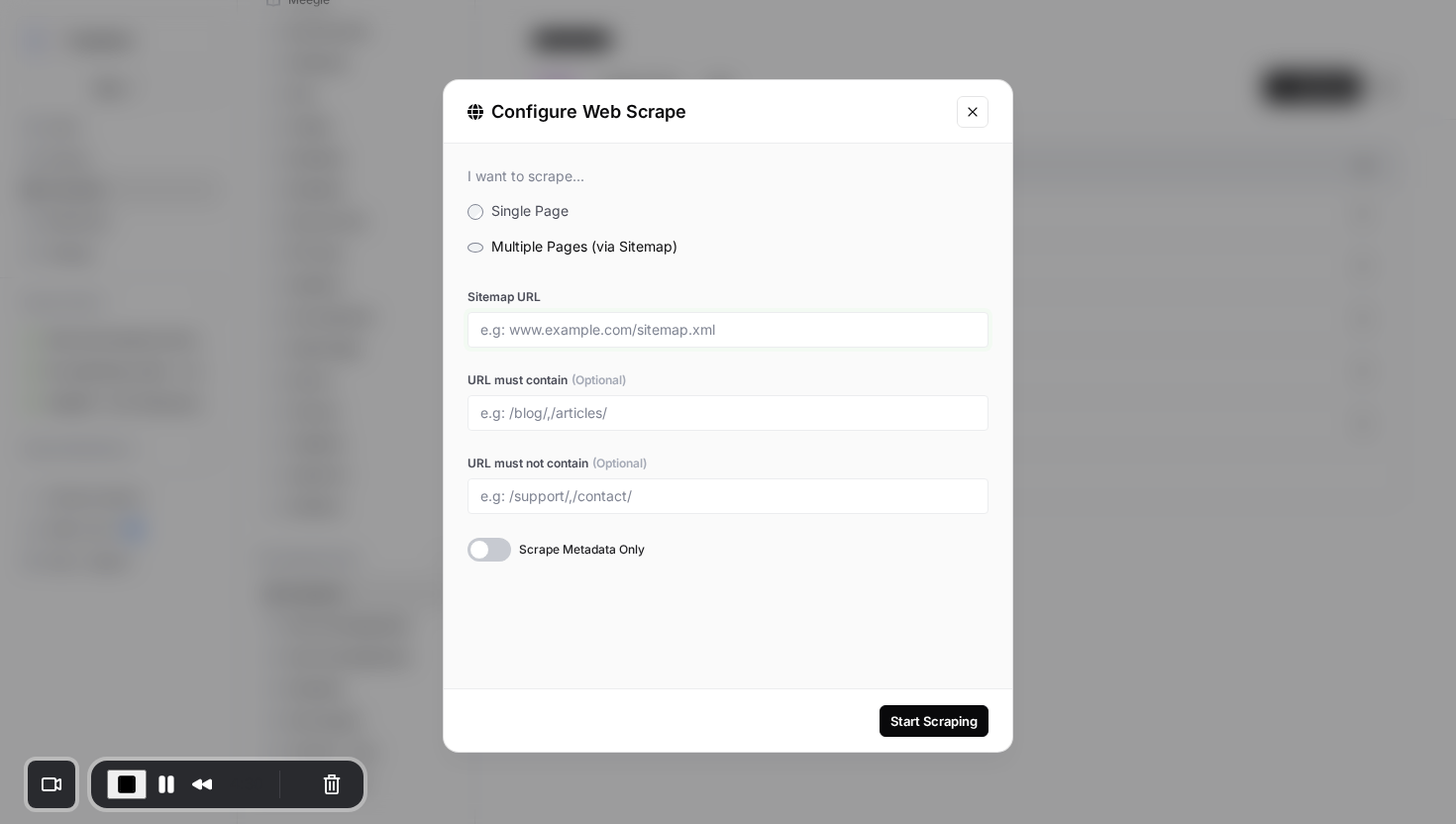 click on "Sitemap URL" at bounding box center [728, 330] 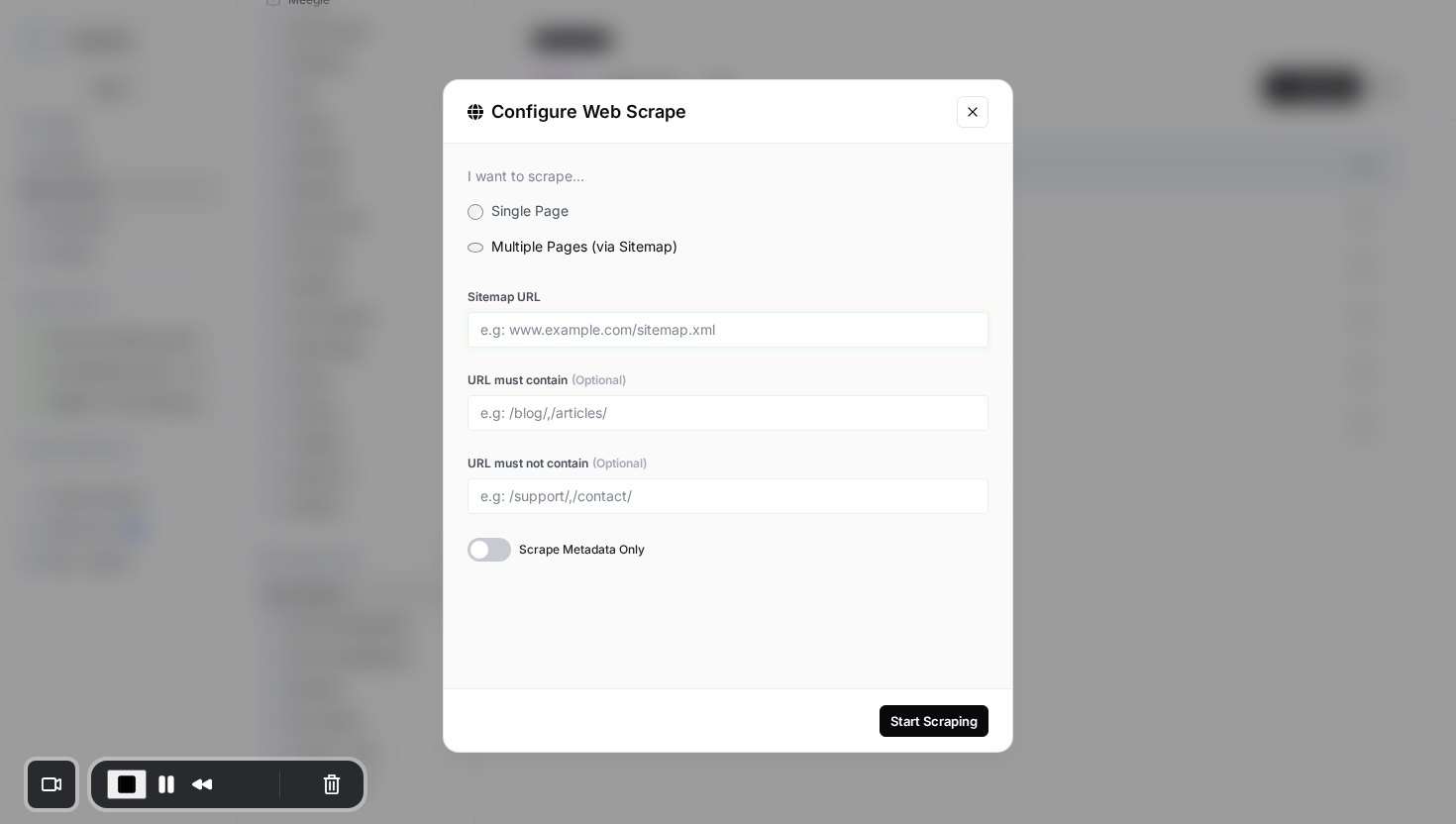 type on "https://www.restolabs.com/sitemap.xml" 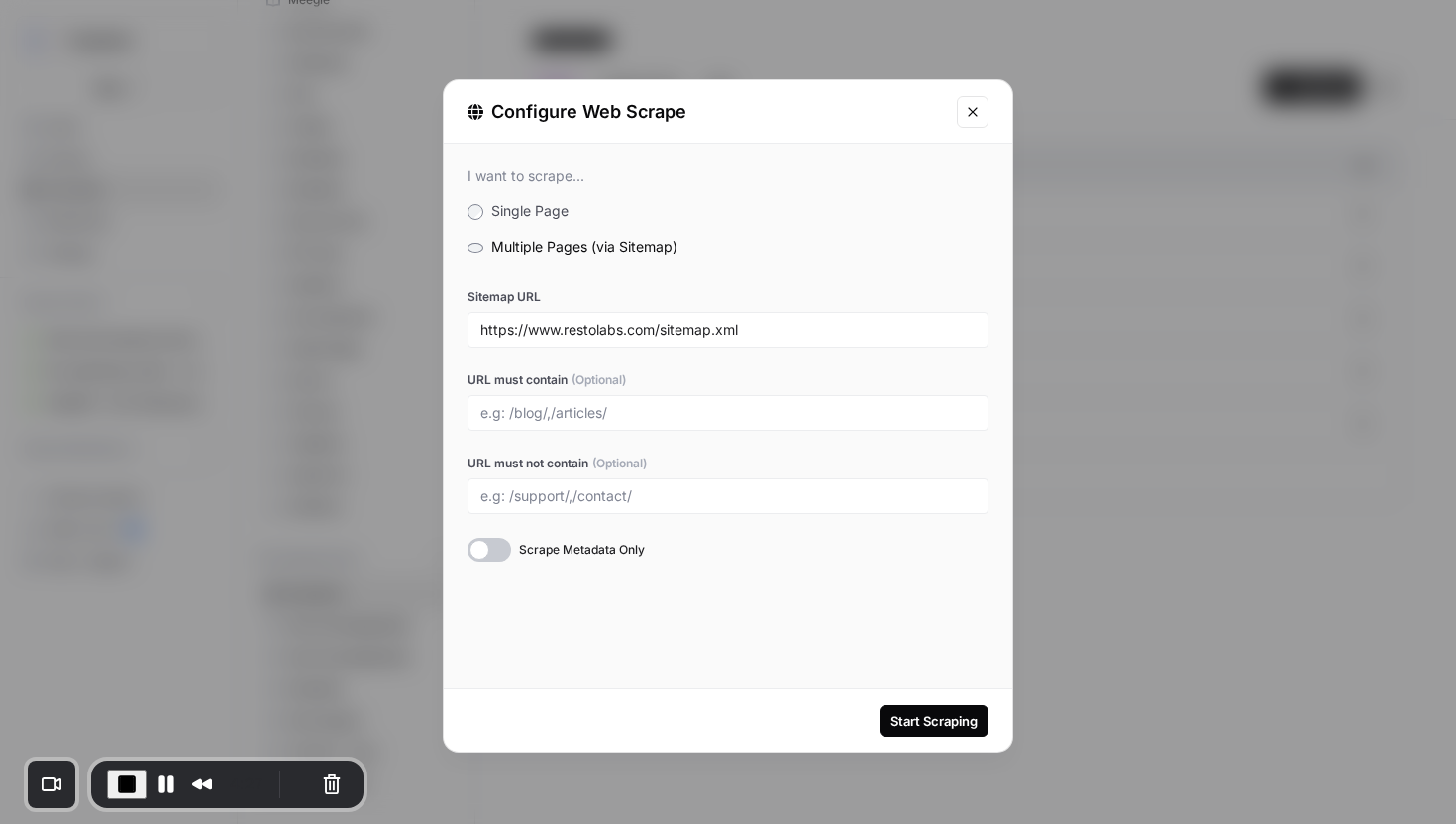click 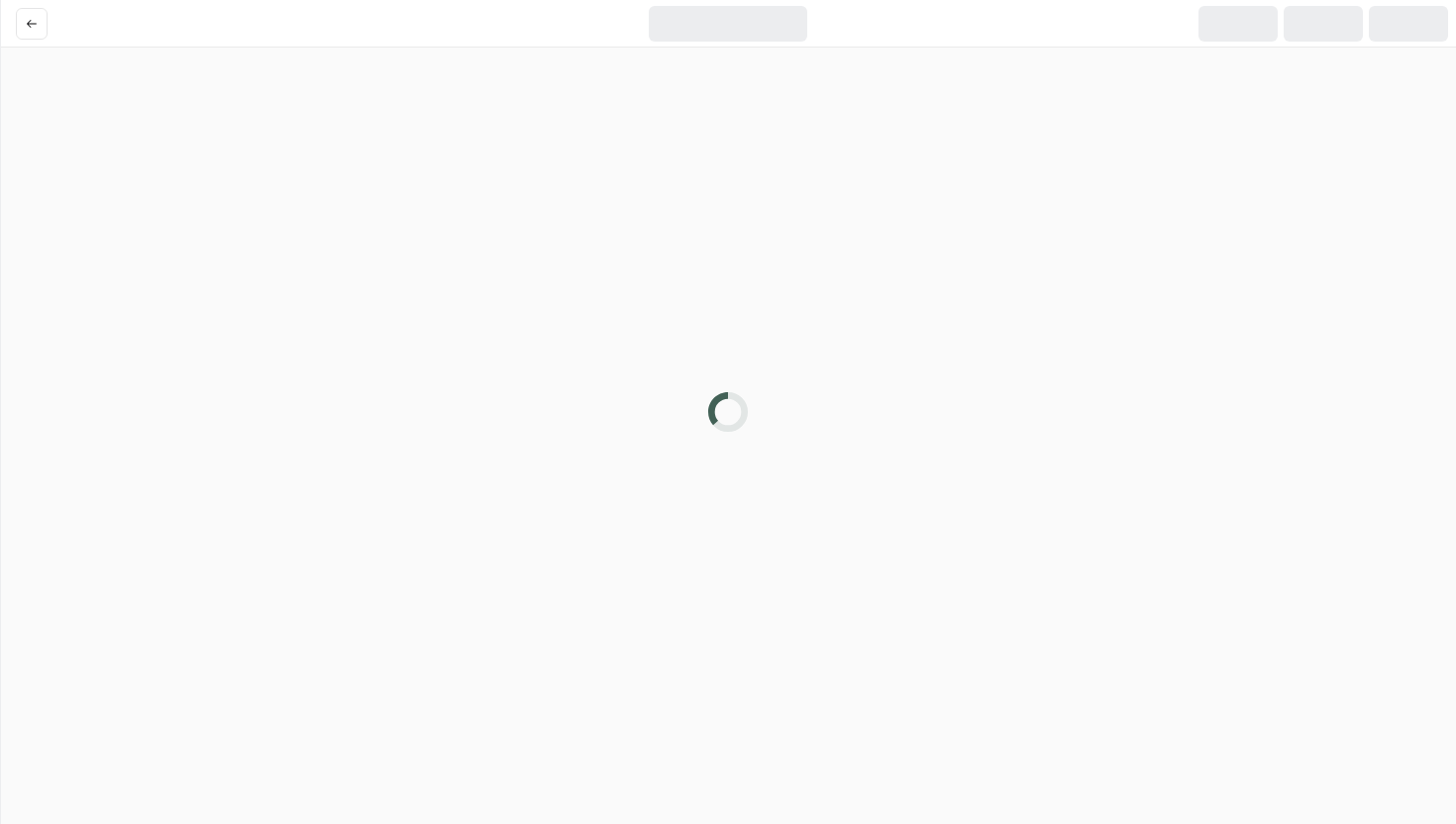 scroll, scrollTop: 0, scrollLeft: 0, axis: both 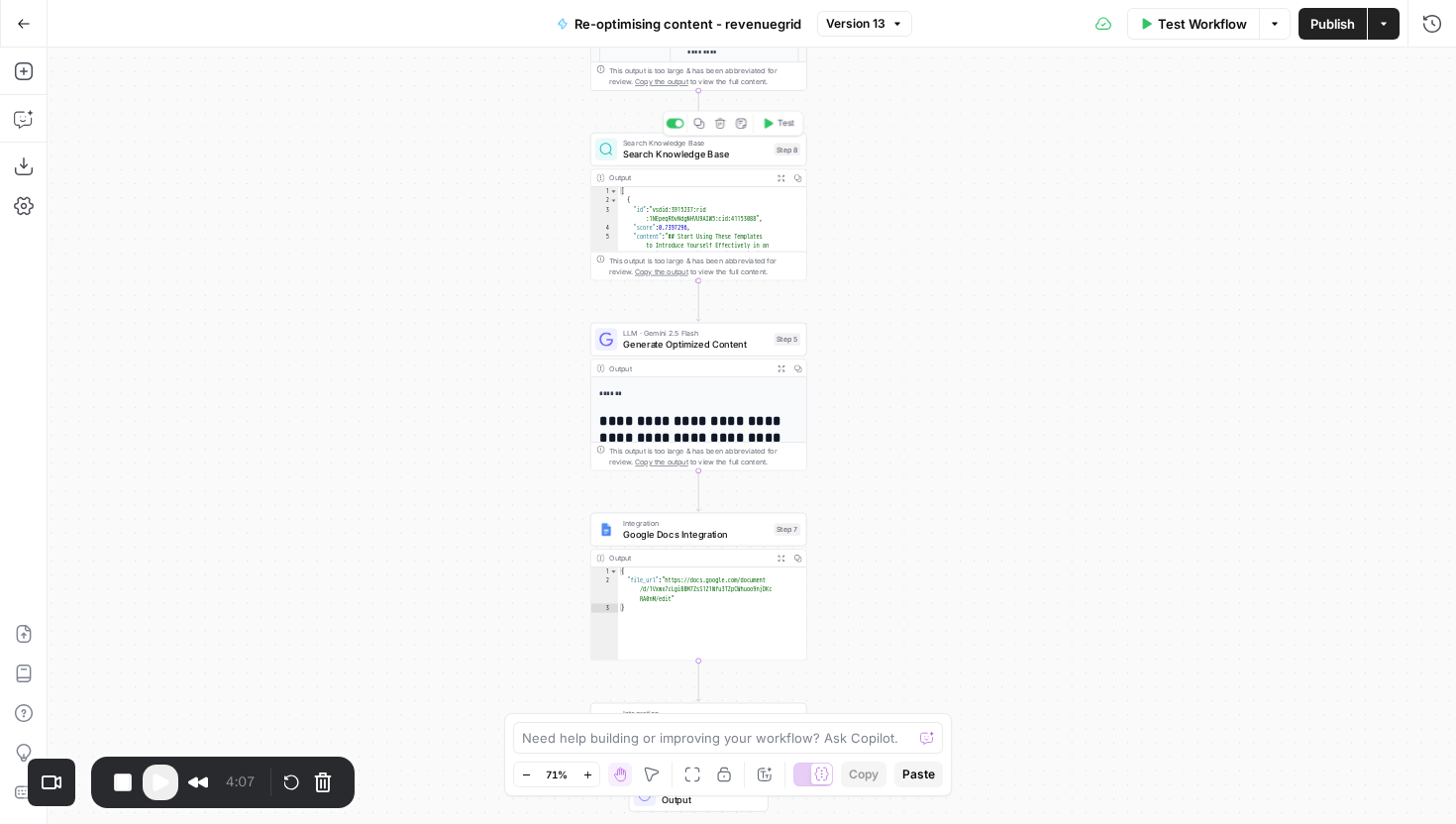 click on "Search Knowledge Base" at bounding box center [695, 154] 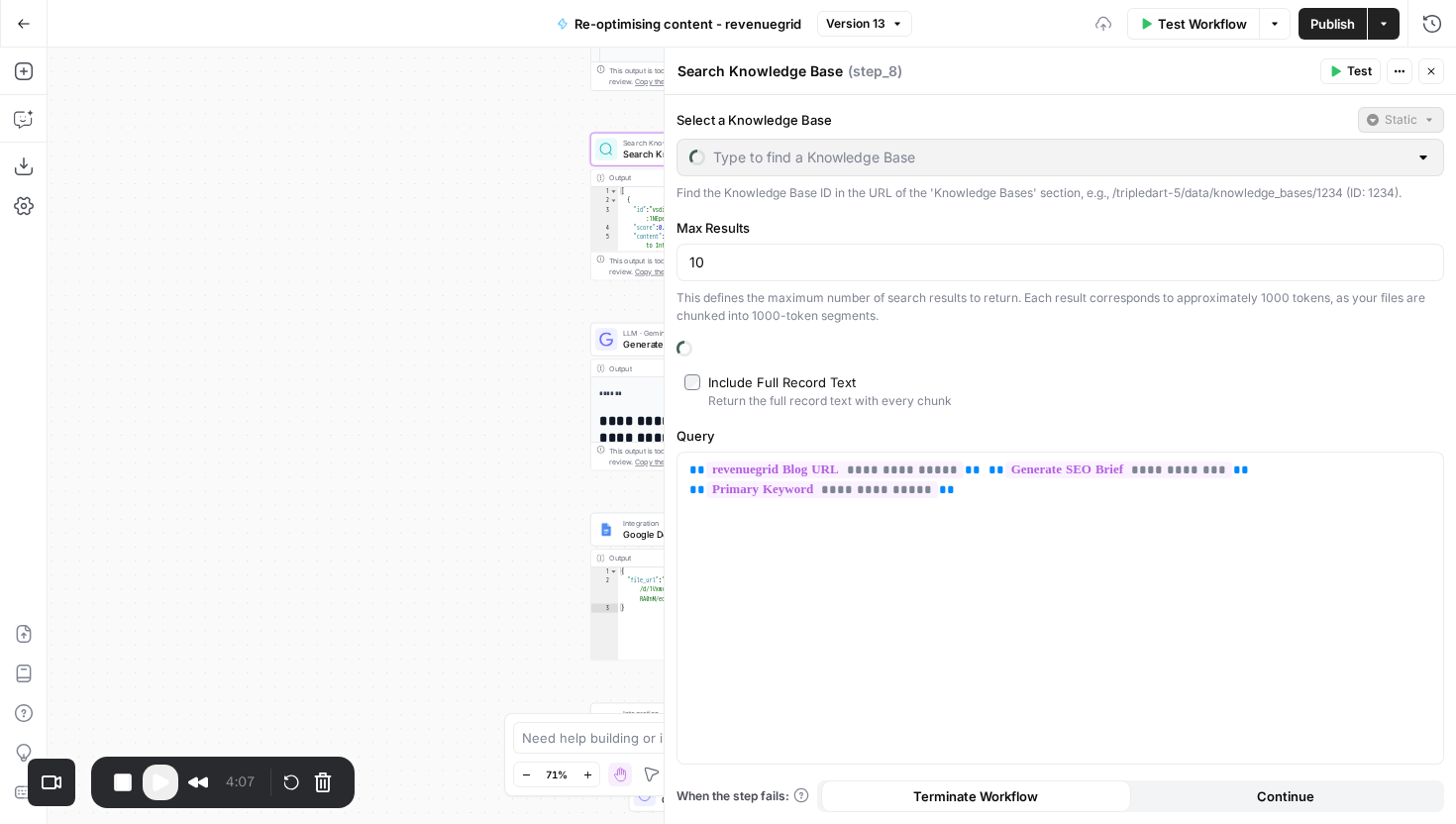 type on "Revenuegrid" 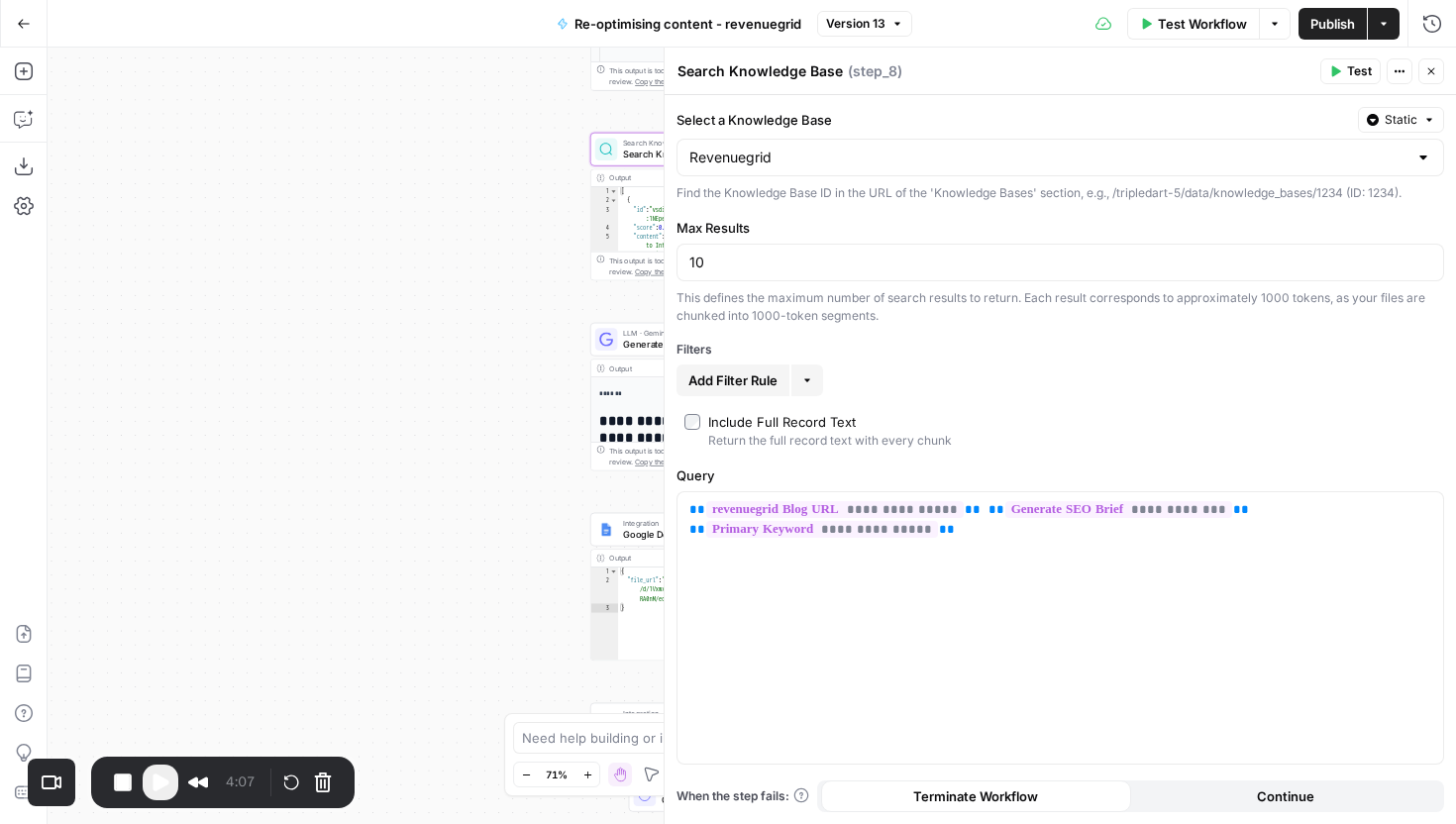 click on "This defines the maximum number of search results to return. Each result corresponds to approximately 1000 tokens, as your files are chunked into 1000-token segments." at bounding box center [1060, 307] 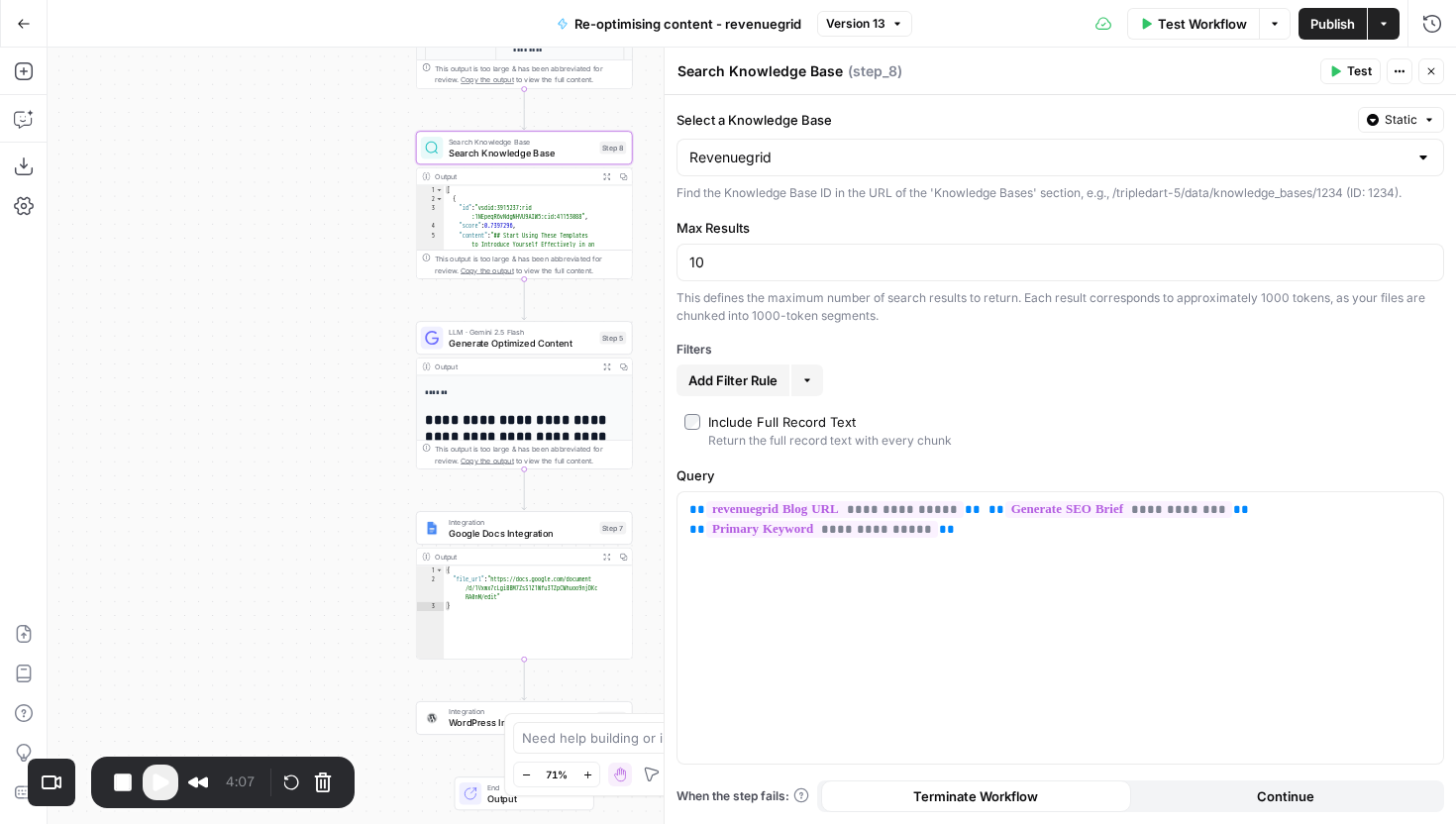 drag, startPoint x: 474, startPoint y: 302, endPoint x: 452, endPoint y: 302, distance: 22 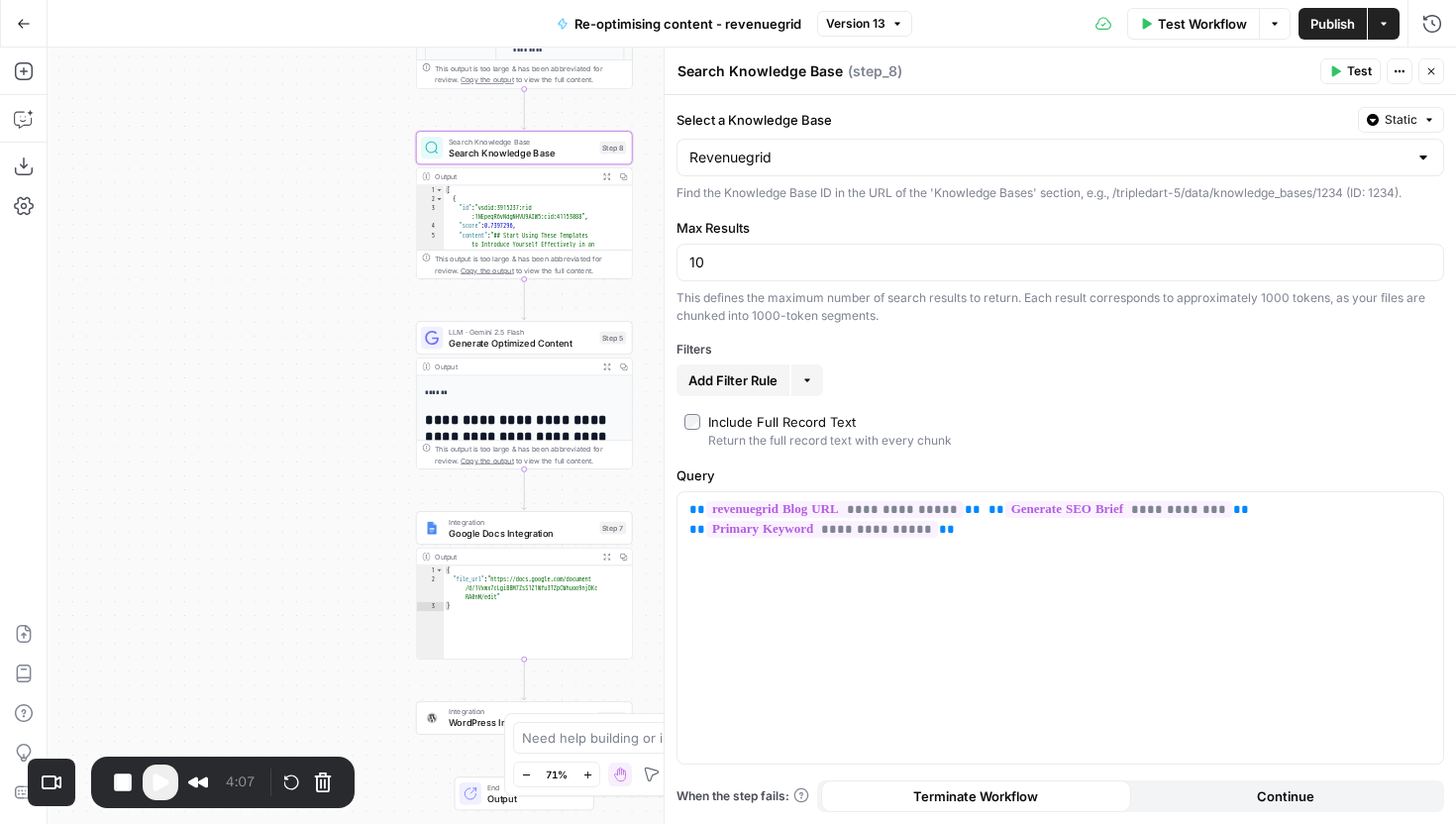 click on "**********" at bounding box center (752, 436) 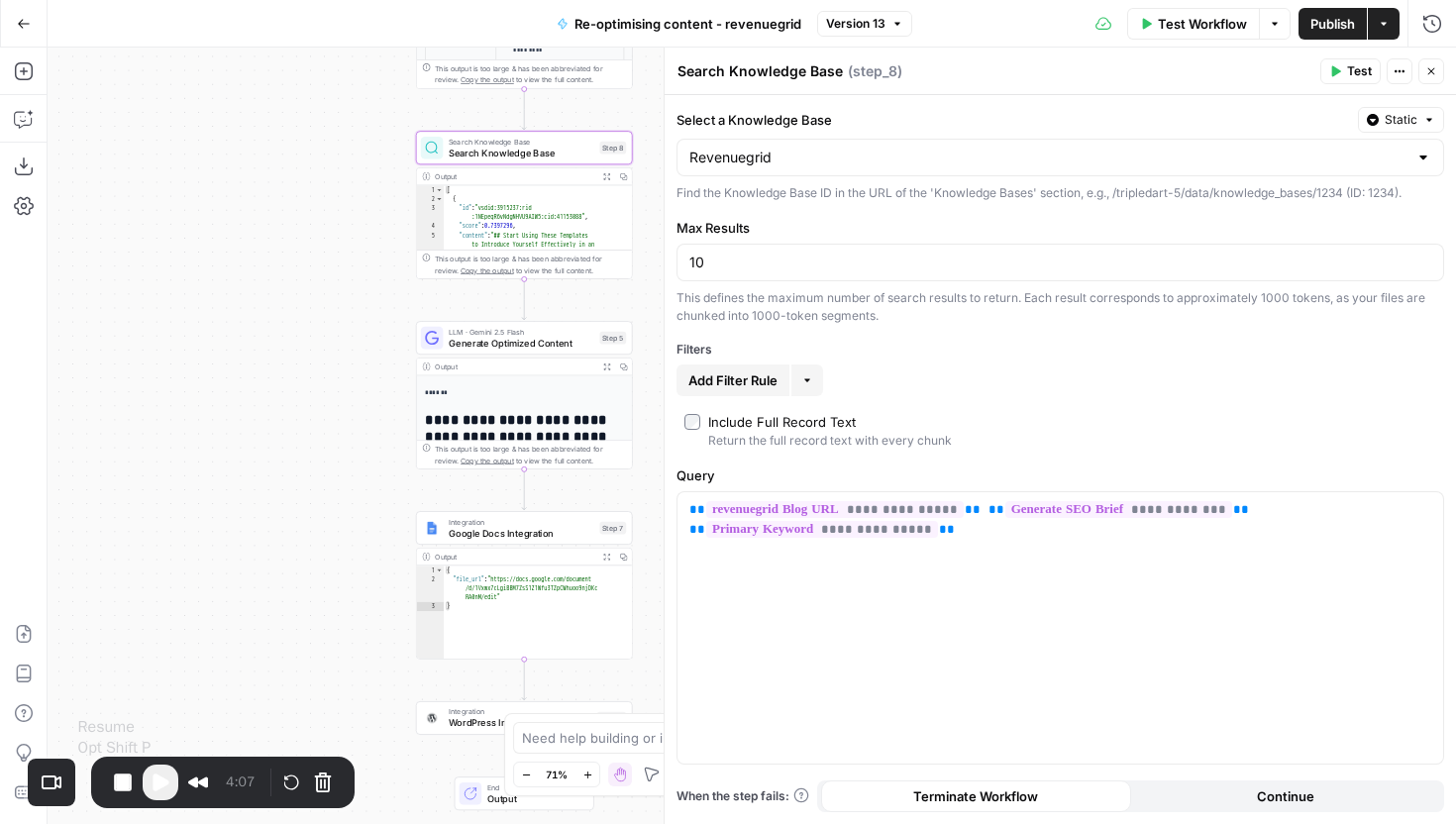 click at bounding box center (160, 782) 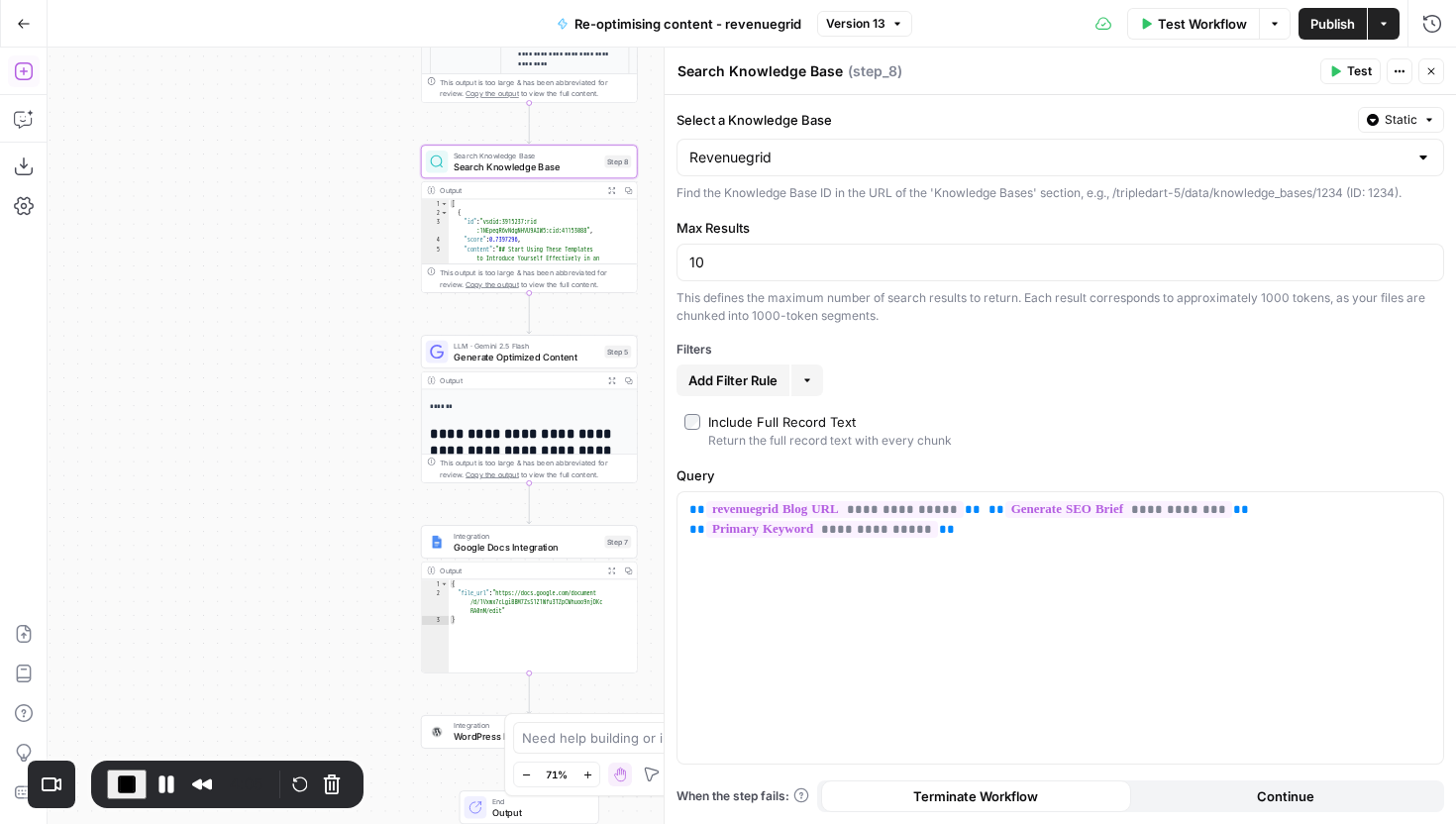 click 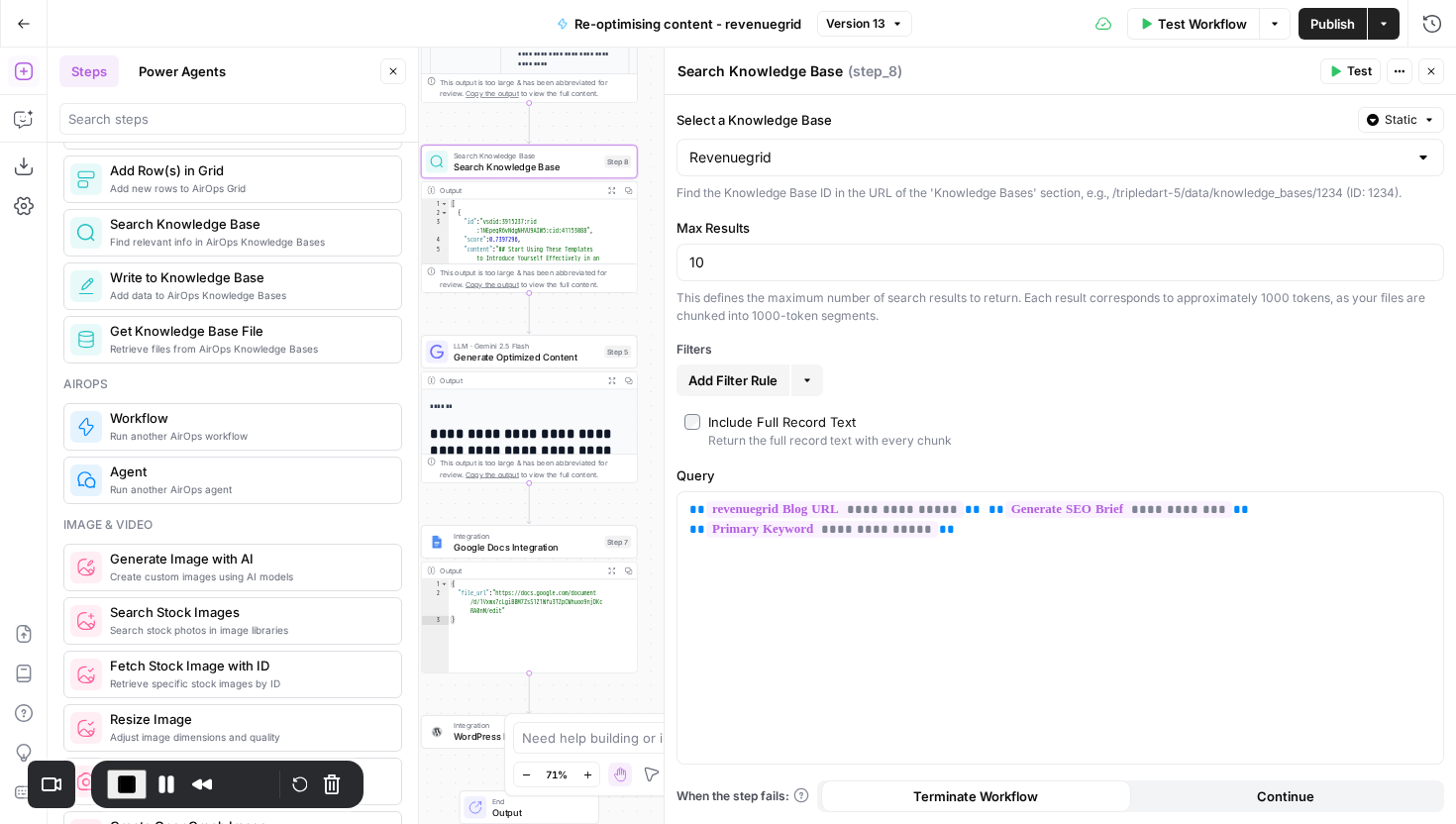 scroll, scrollTop: 1022, scrollLeft: 0, axis: vertical 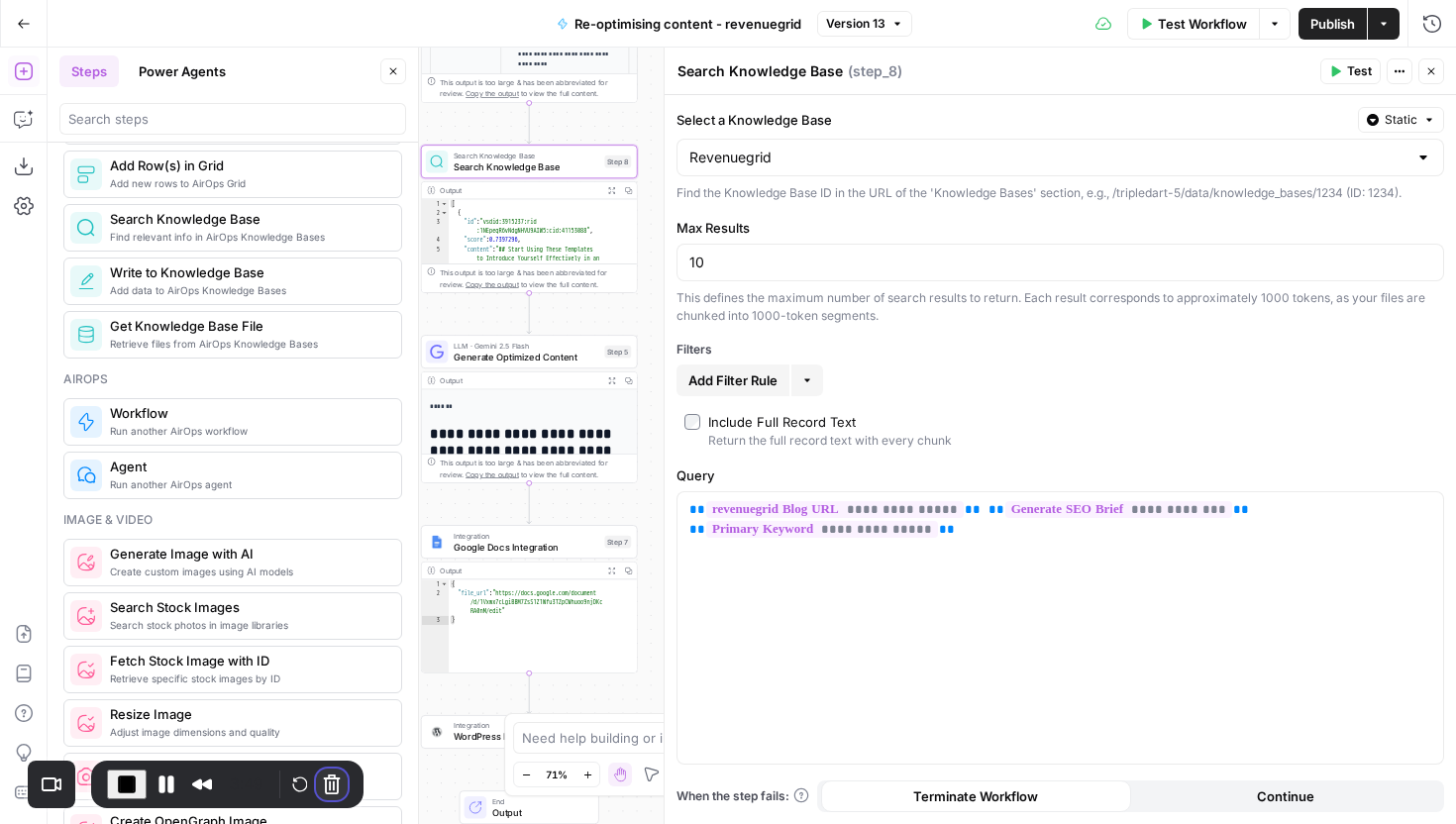 click at bounding box center (332, 784) 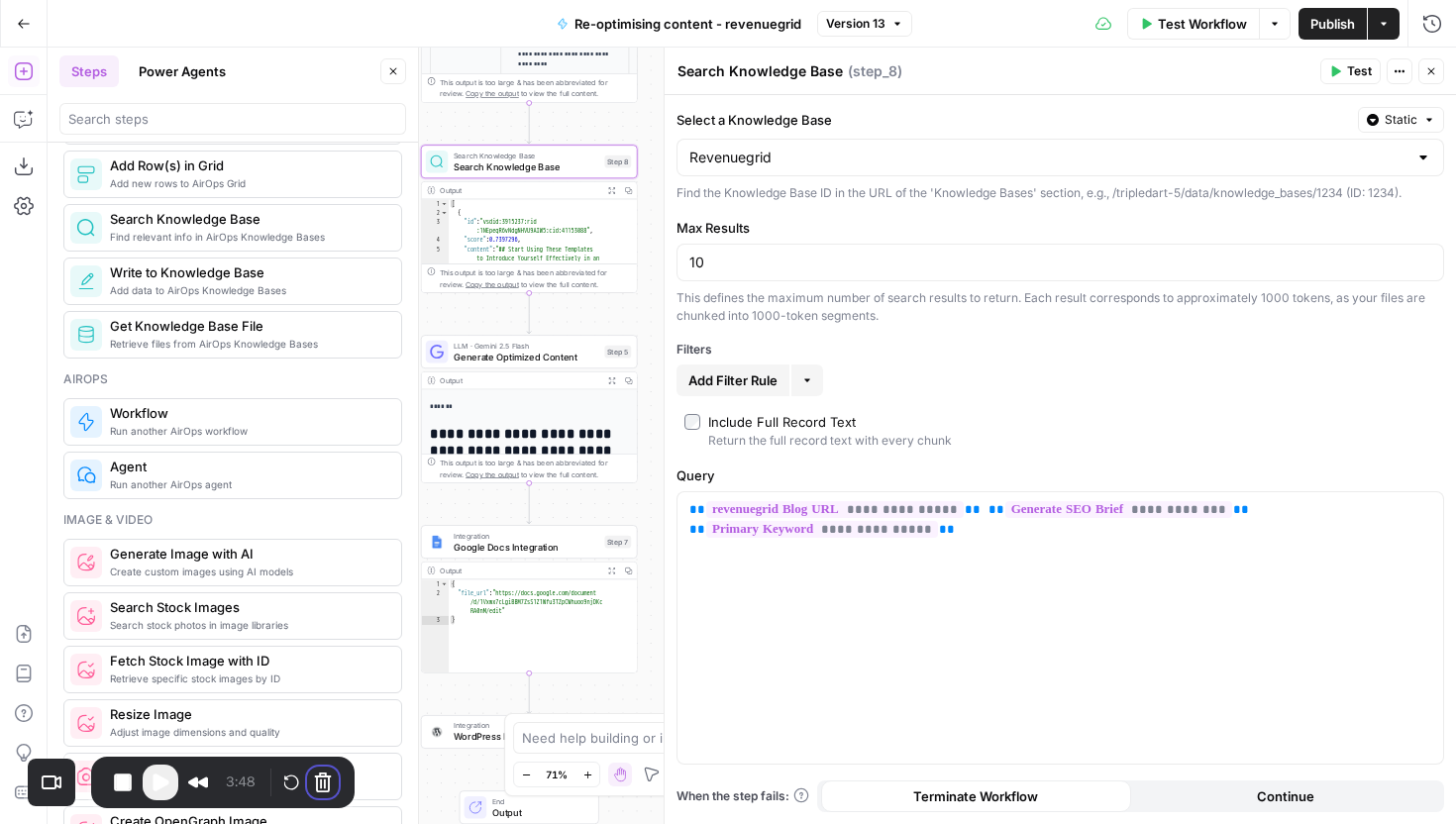 click on "Cancel recording" at bounding box center [561, 1002] 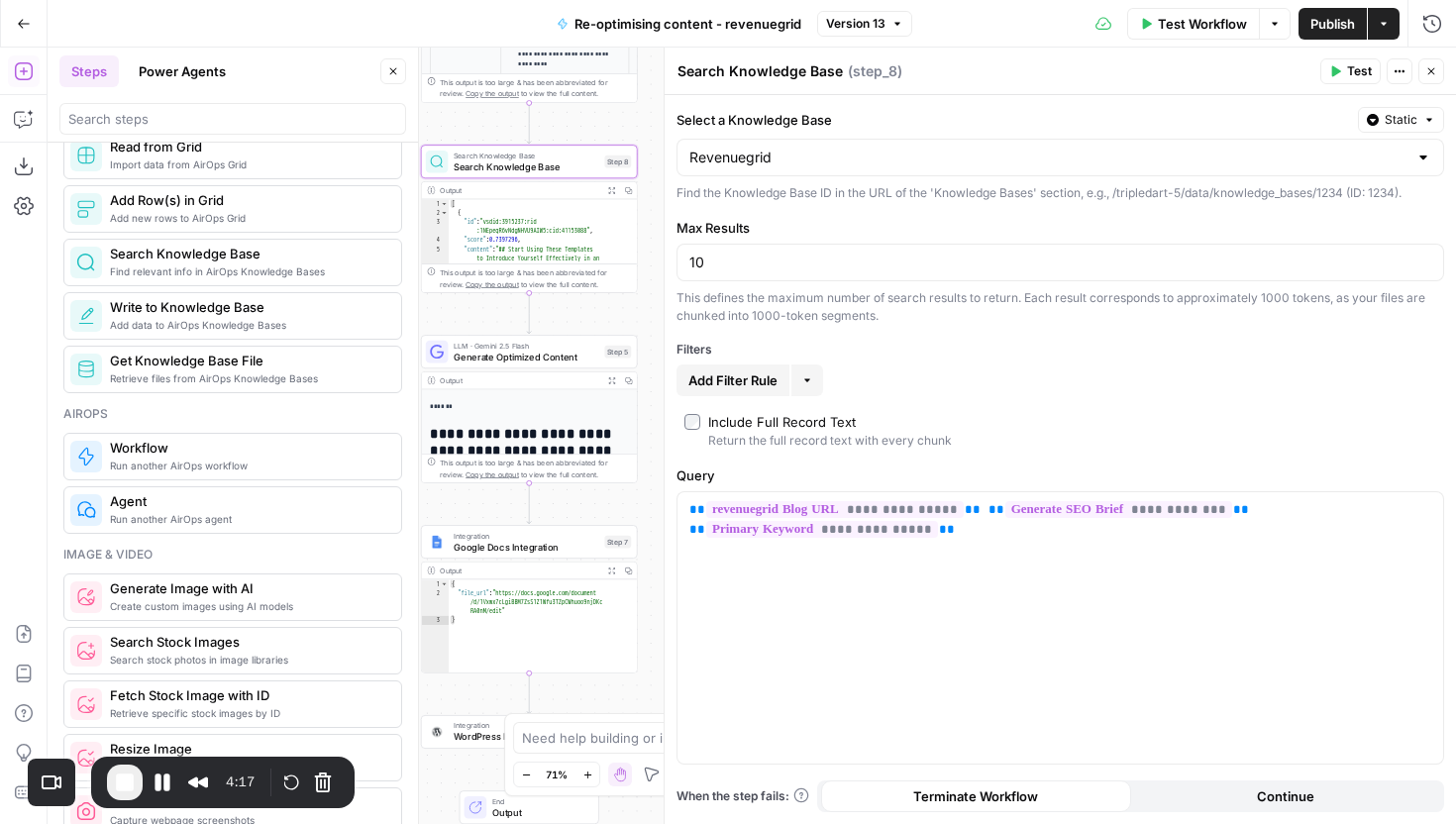 scroll, scrollTop: 978, scrollLeft: 0, axis: vertical 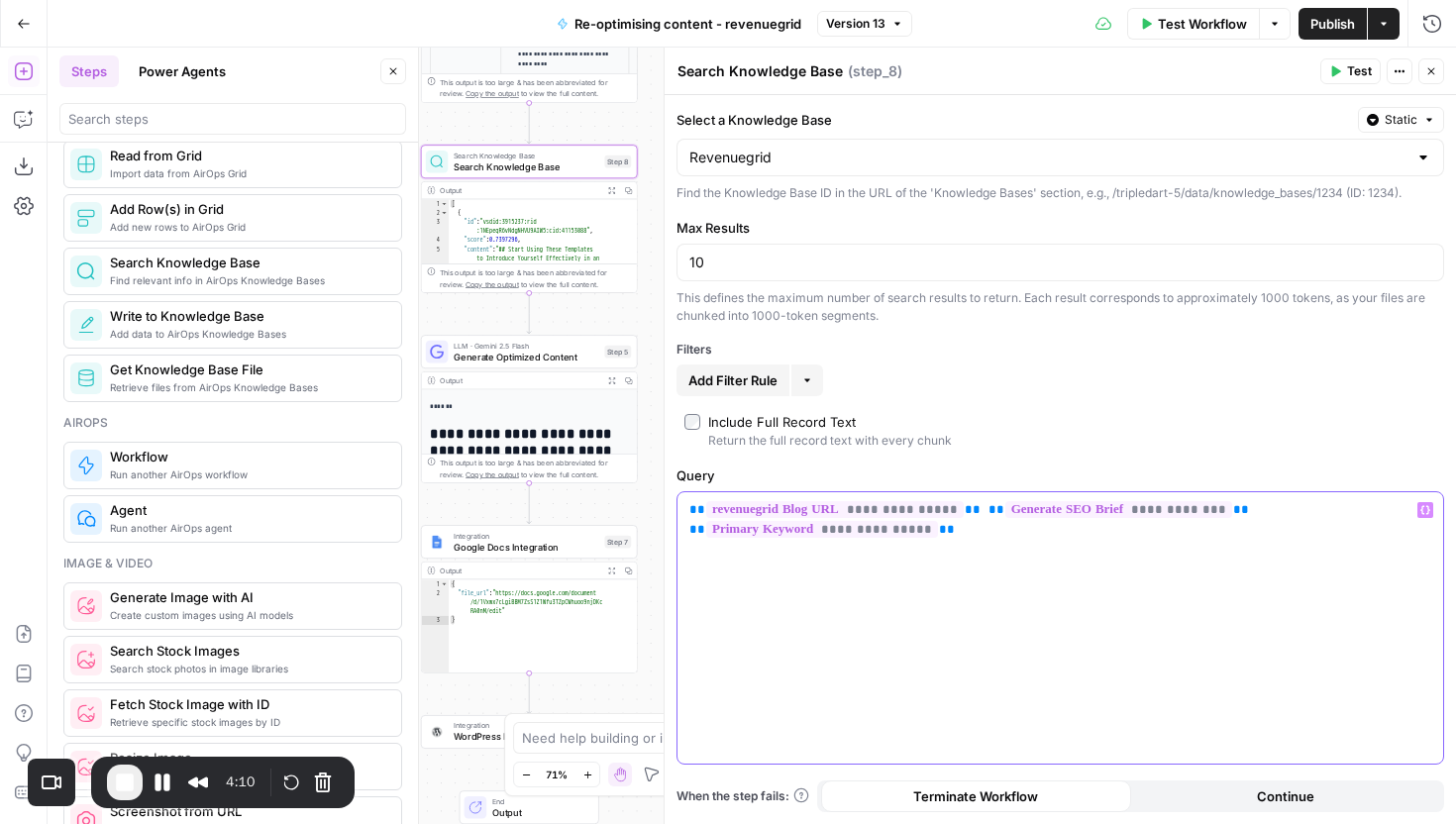 drag, startPoint x: 983, startPoint y: 550, endPoint x: 967, endPoint y: 501, distance: 51.546096 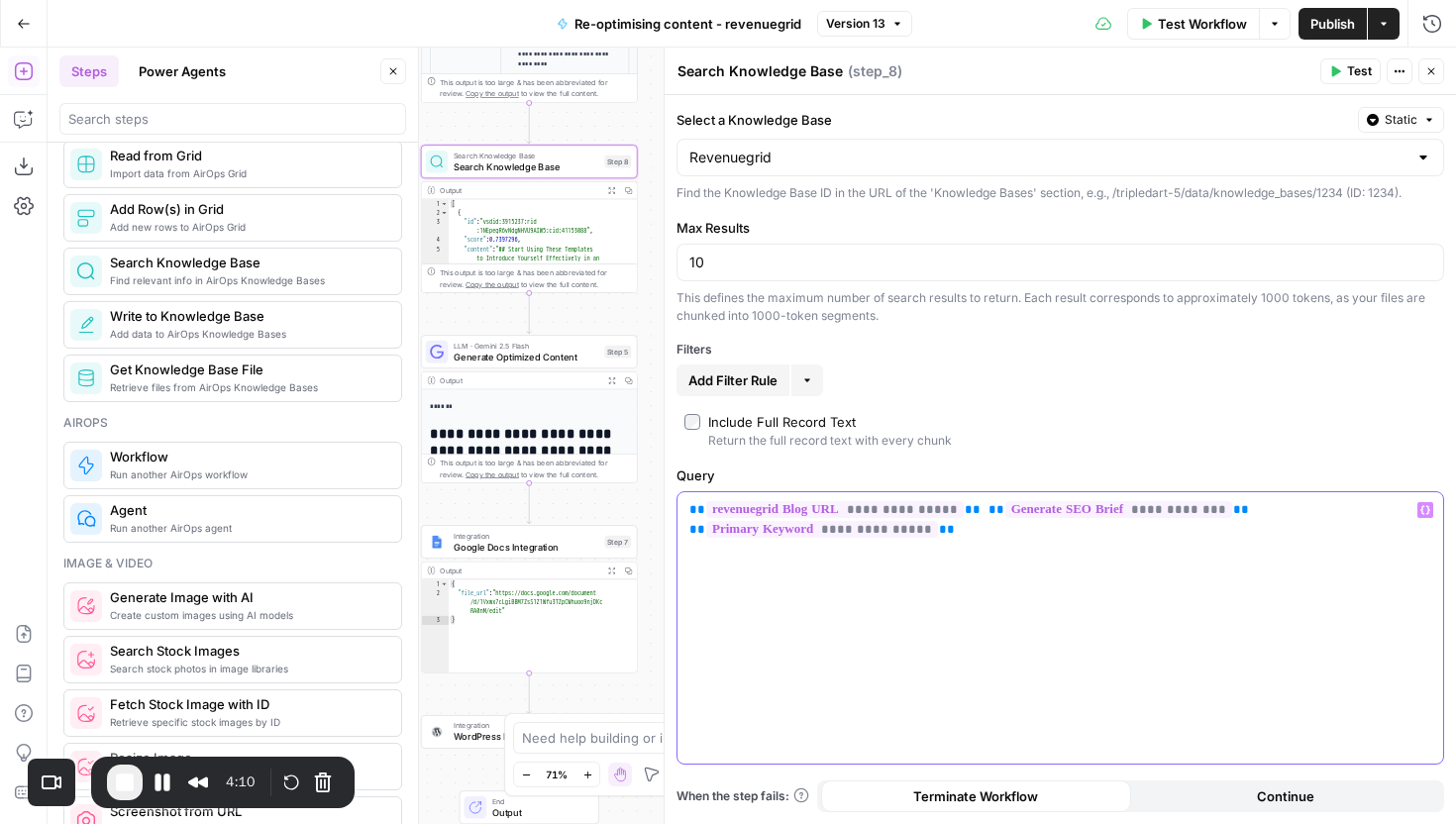 click on "**********" at bounding box center [1060, 628] 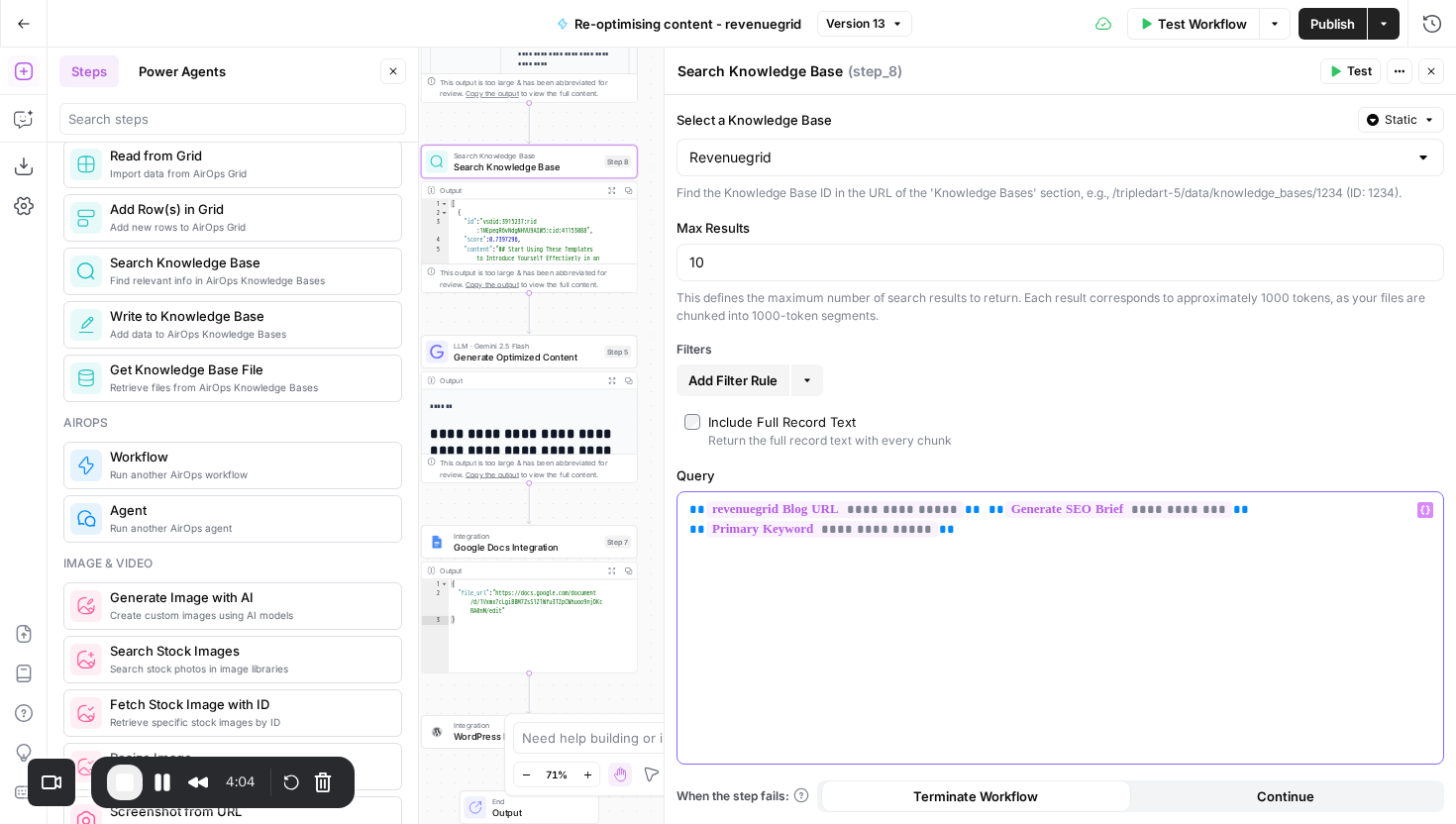 click on "**********" at bounding box center [1060, 628] 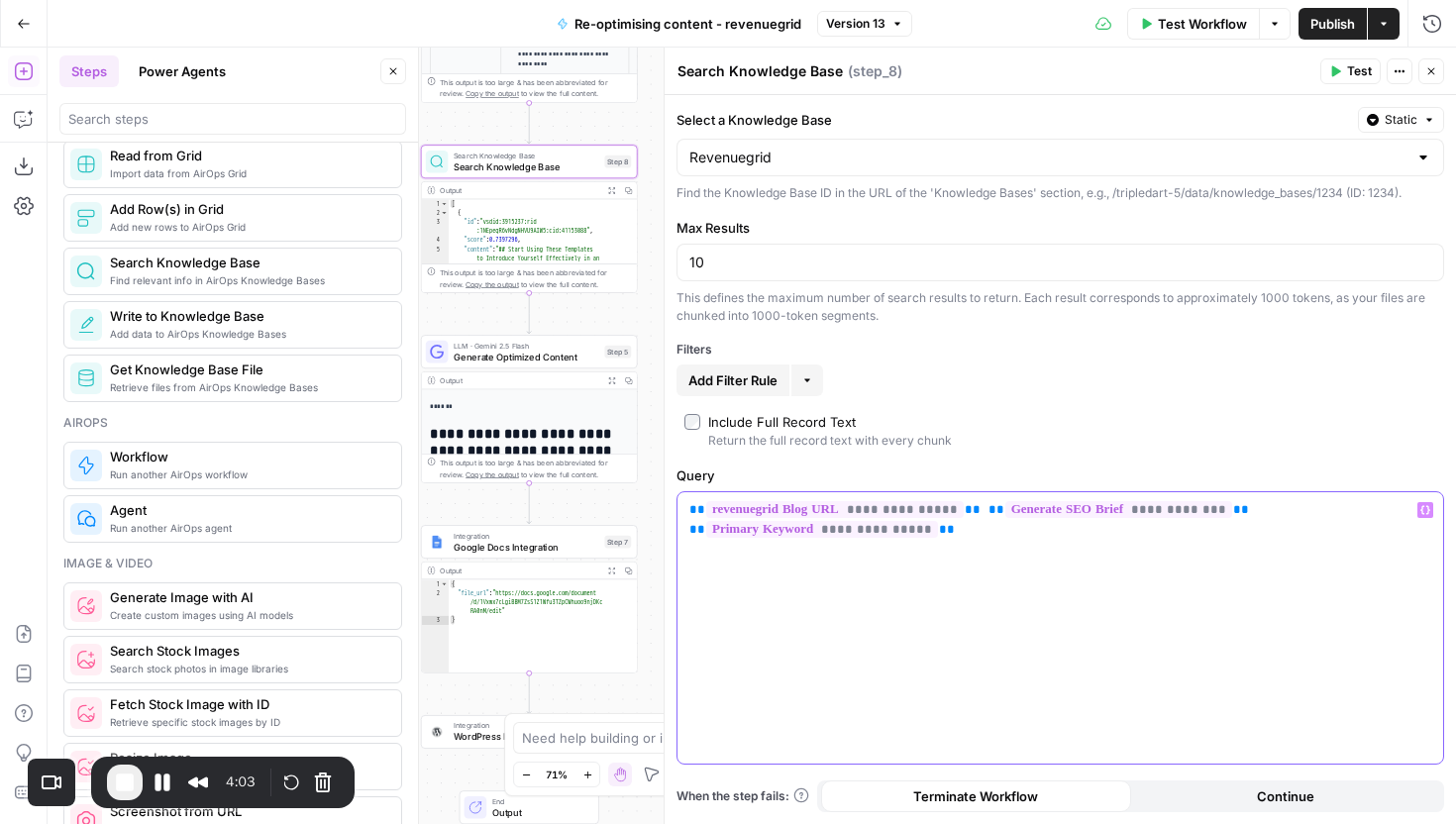 drag, startPoint x: 967, startPoint y: 532, endPoint x: 689, endPoint y: 521, distance: 278.21754 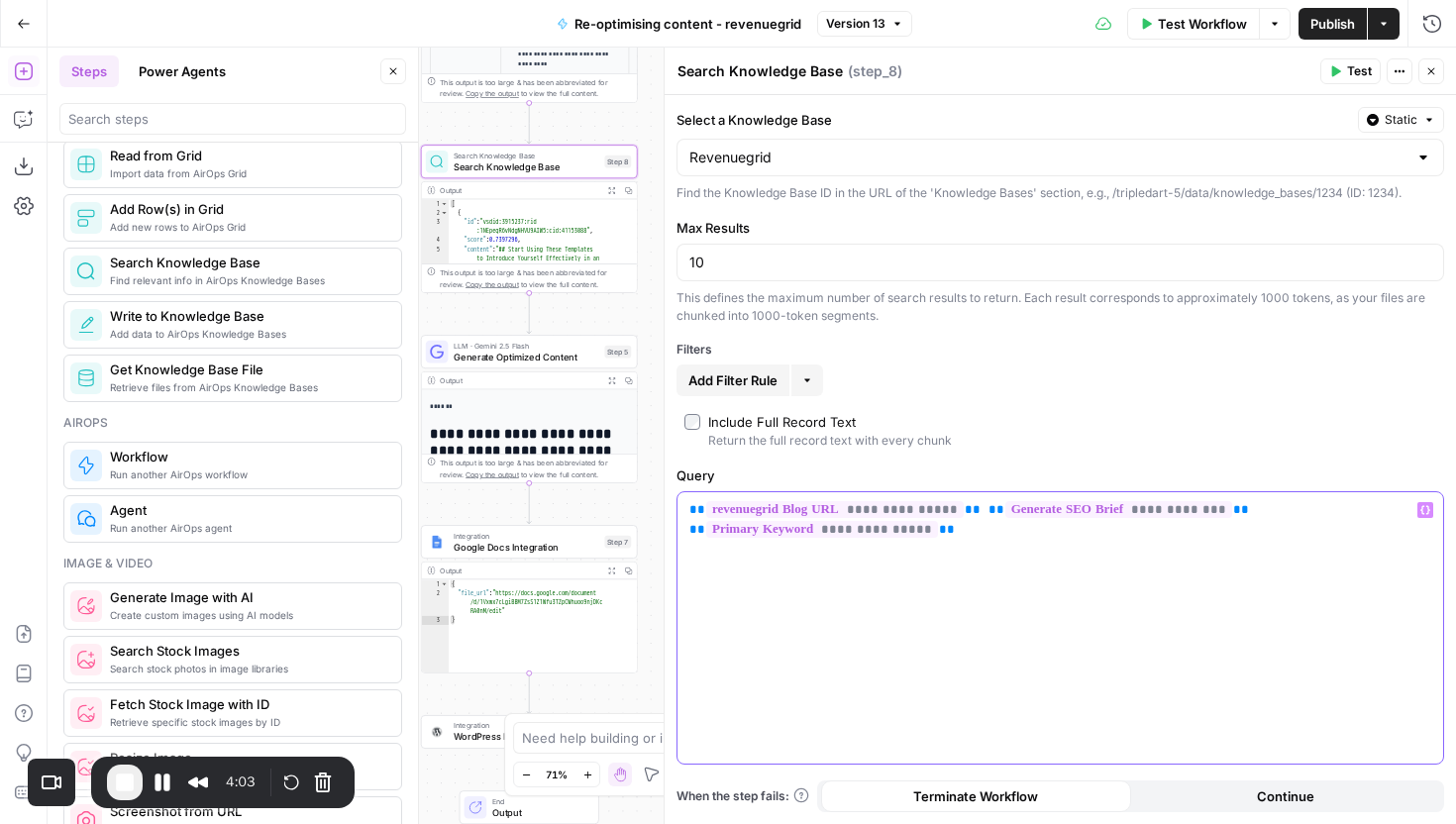 click on "**********" at bounding box center (1060, 520) 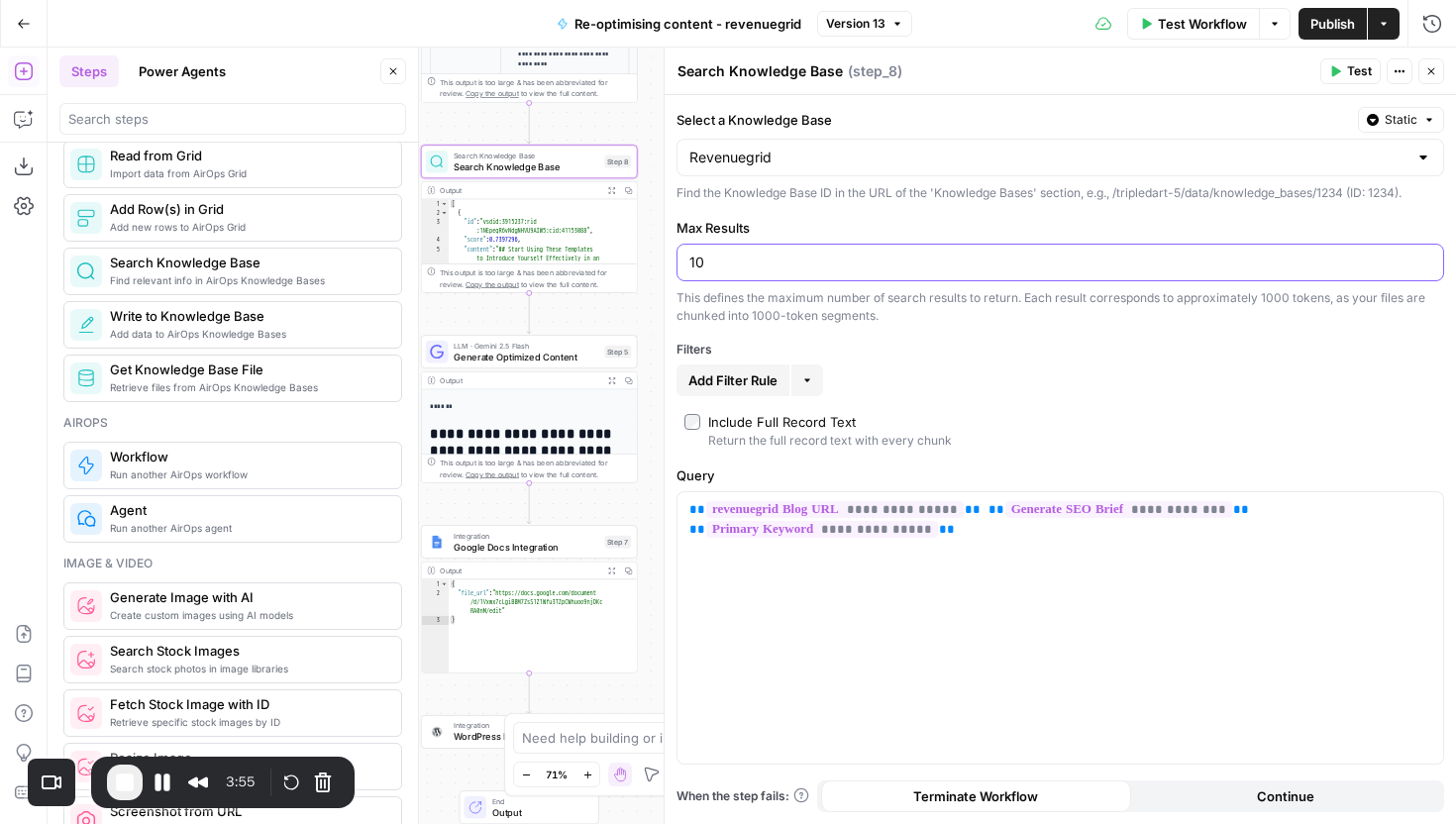 drag, startPoint x: 739, startPoint y: 270, endPoint x: 680, endPoint y: 270, distance: 59 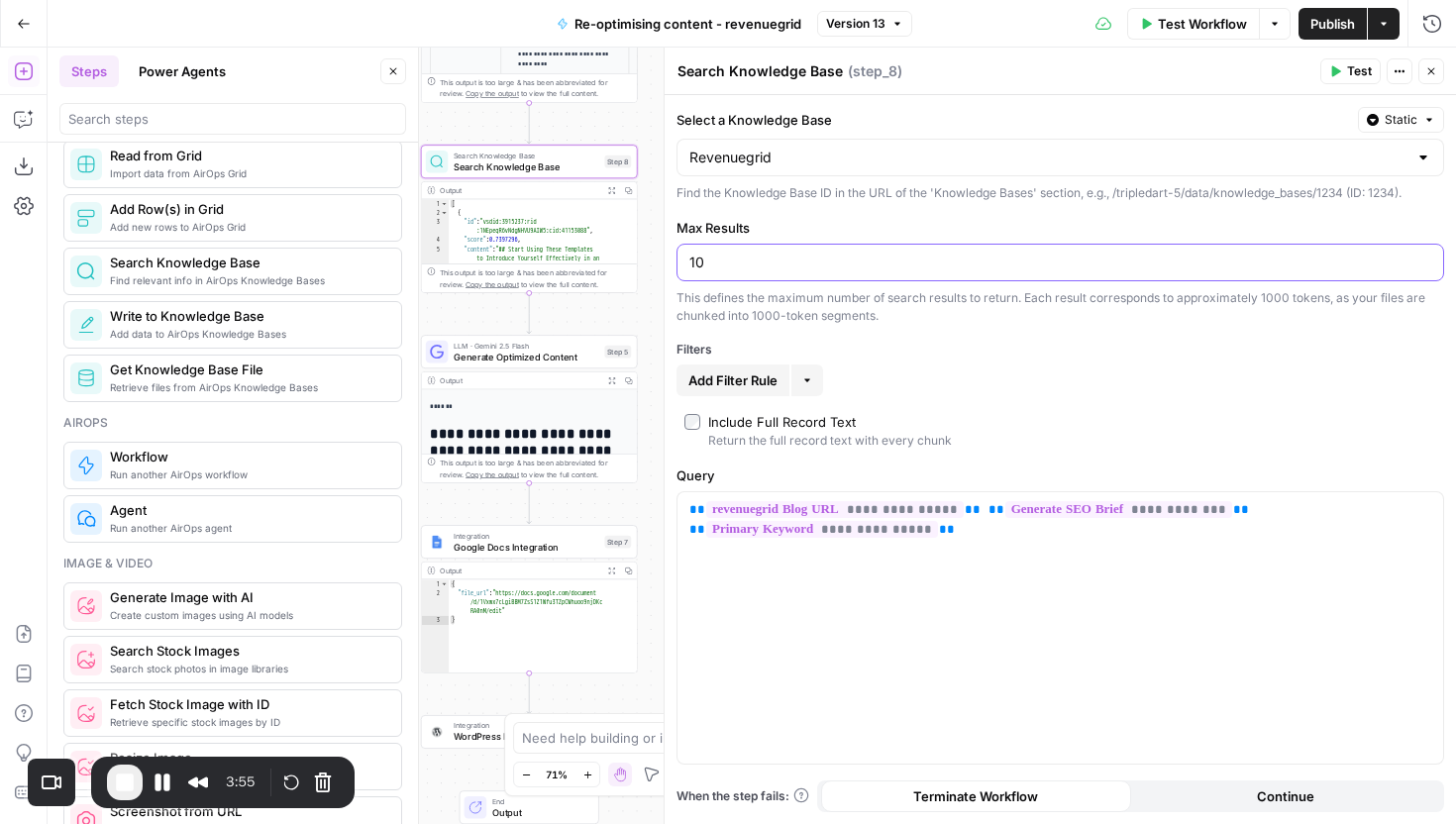 click on "10" at bounding box center (1060, 262) 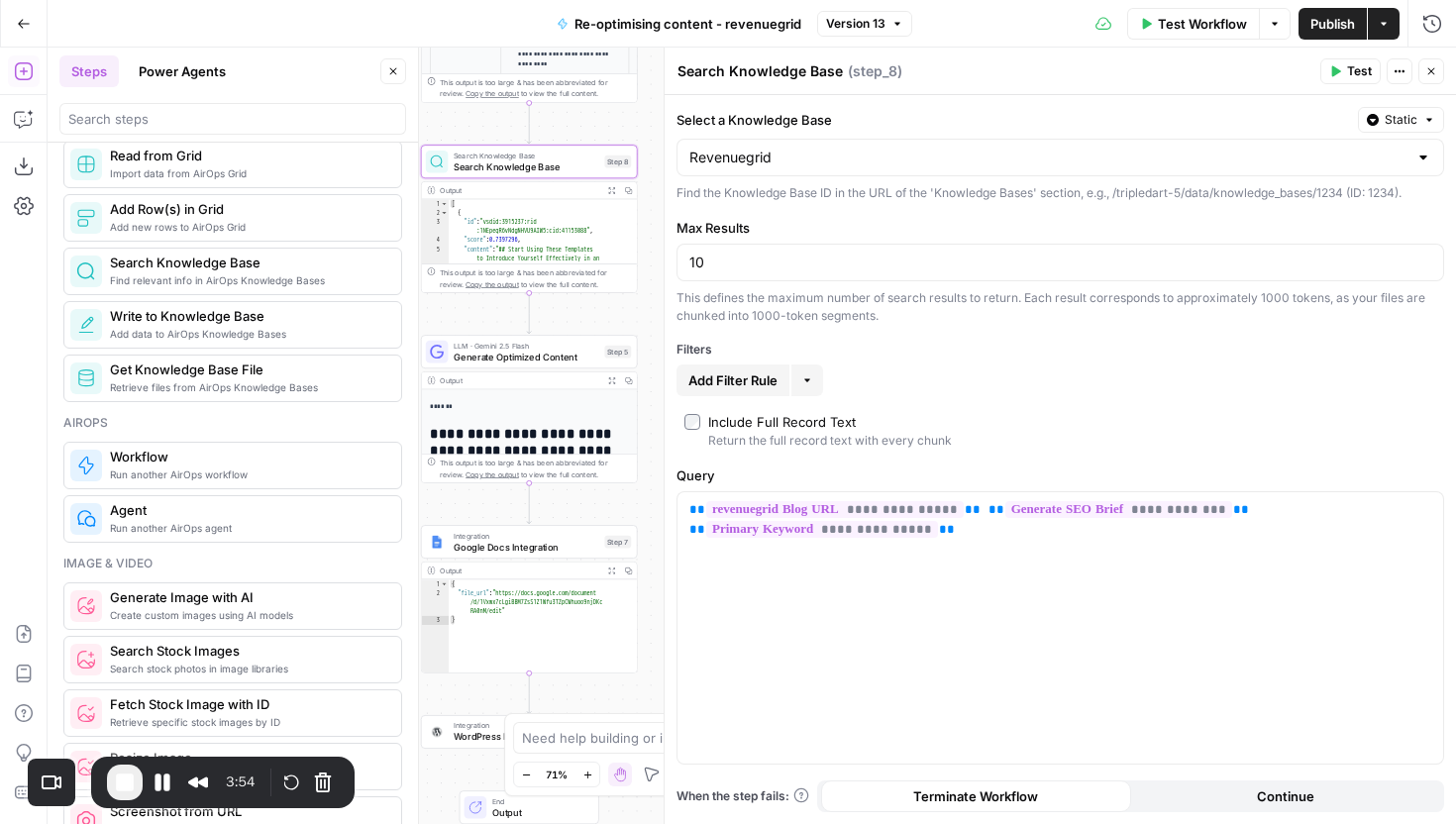 click on "This defines the maximum number of search results to return. Each result corresponds to approximately 1000 tokens, as your files are chunked into 1000-token segments." at bounding box center [1060, 307] 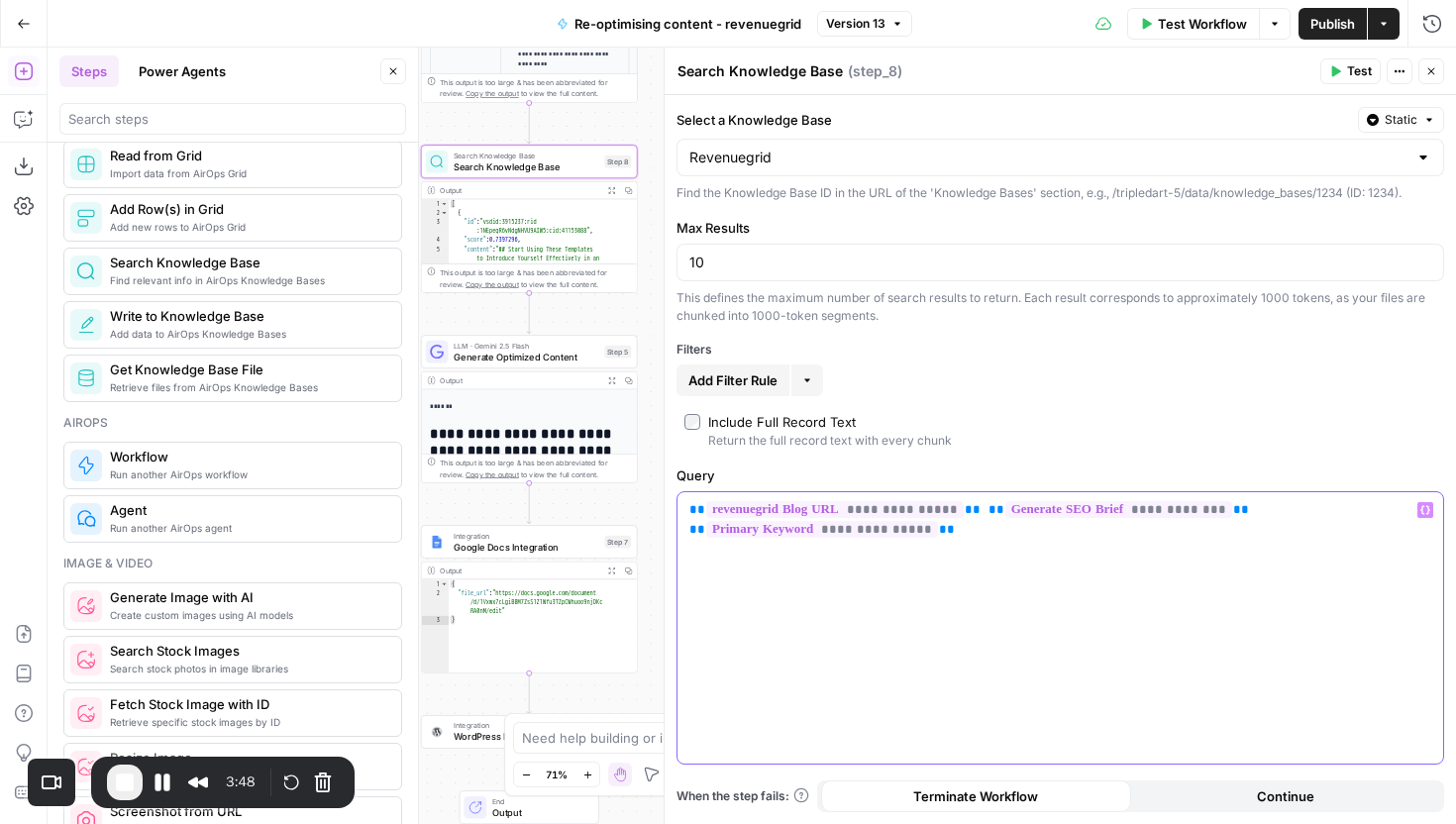 drag, startPoint x: 970, startPoint y: 538, endPoint x: 685, endPoint y: 532, distance: 285.0632 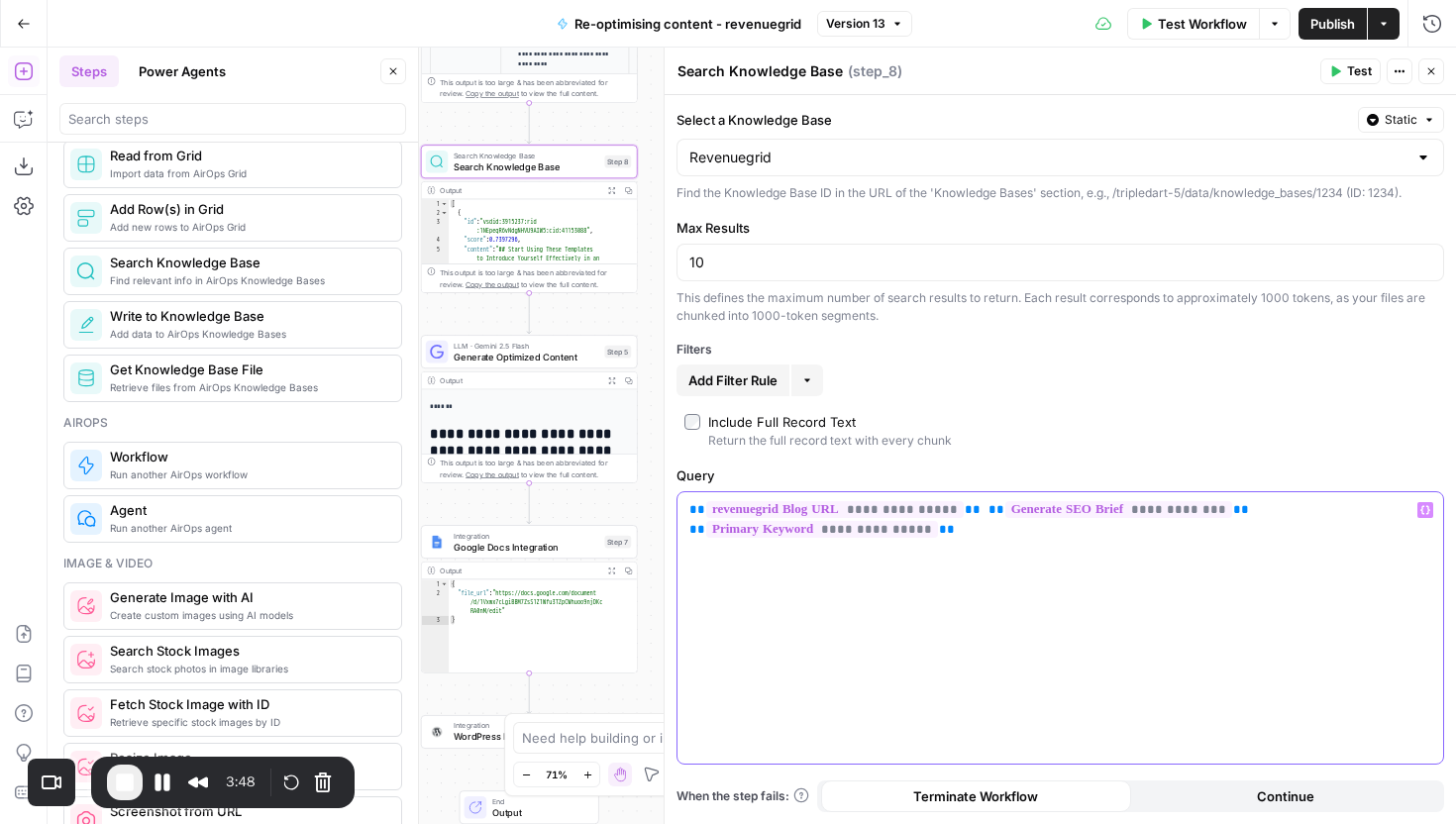 click on "**********" at bounding box center (1060, 628) 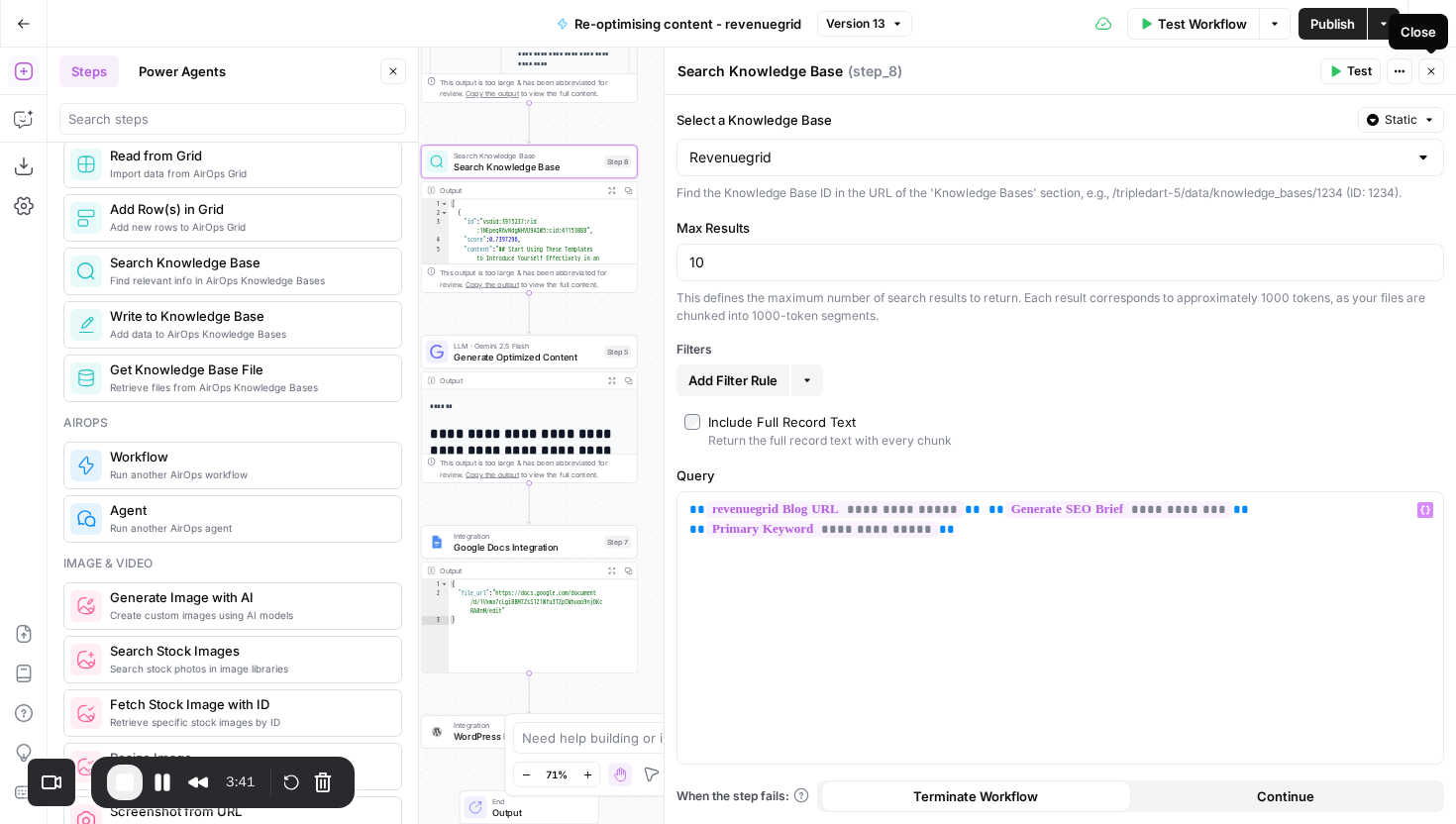 click on "Close" at bounding box center [1431, 71] 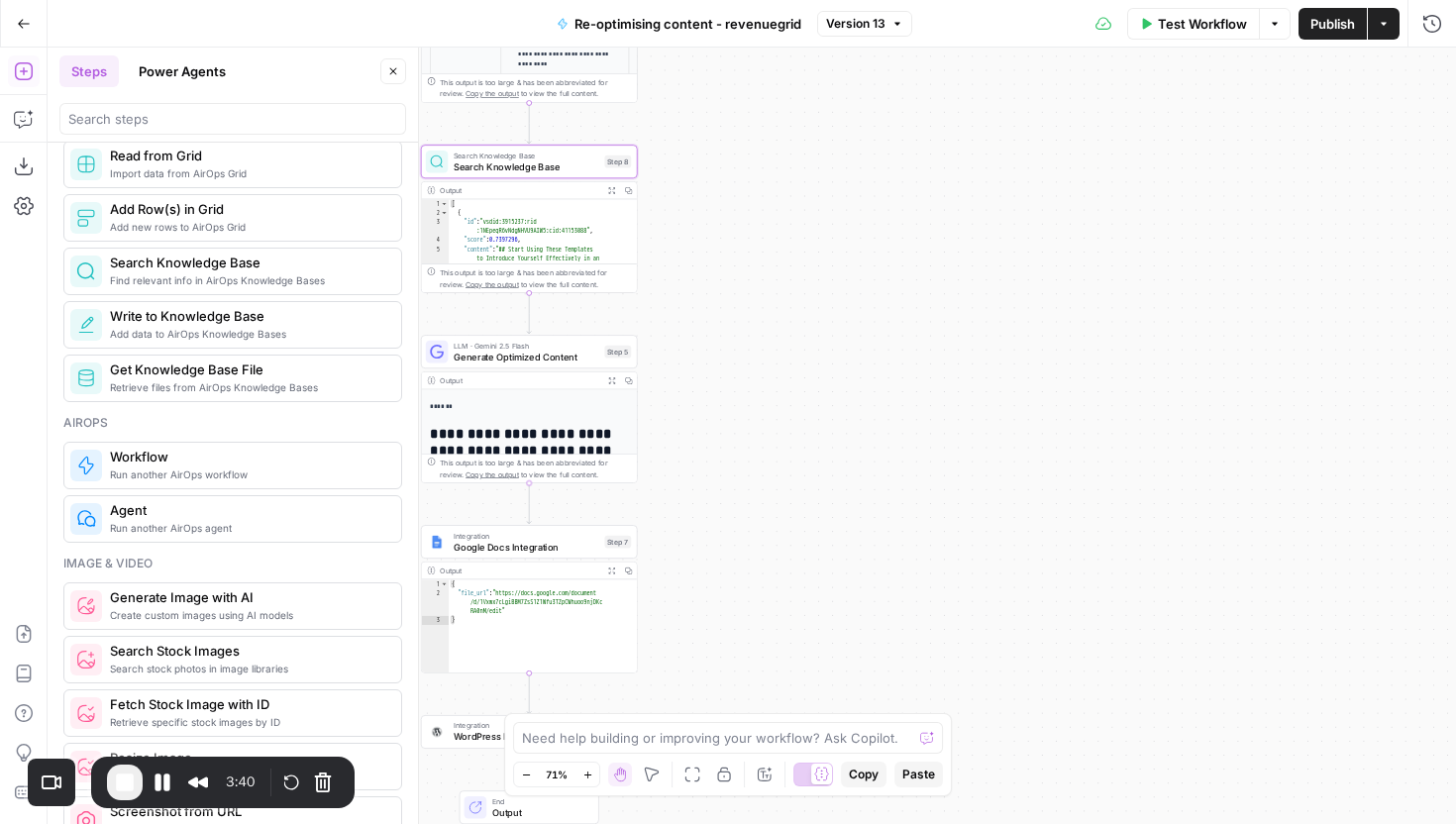 click on "LLM · Gemini 2.5 Flash" at bounding box center (526, 345) 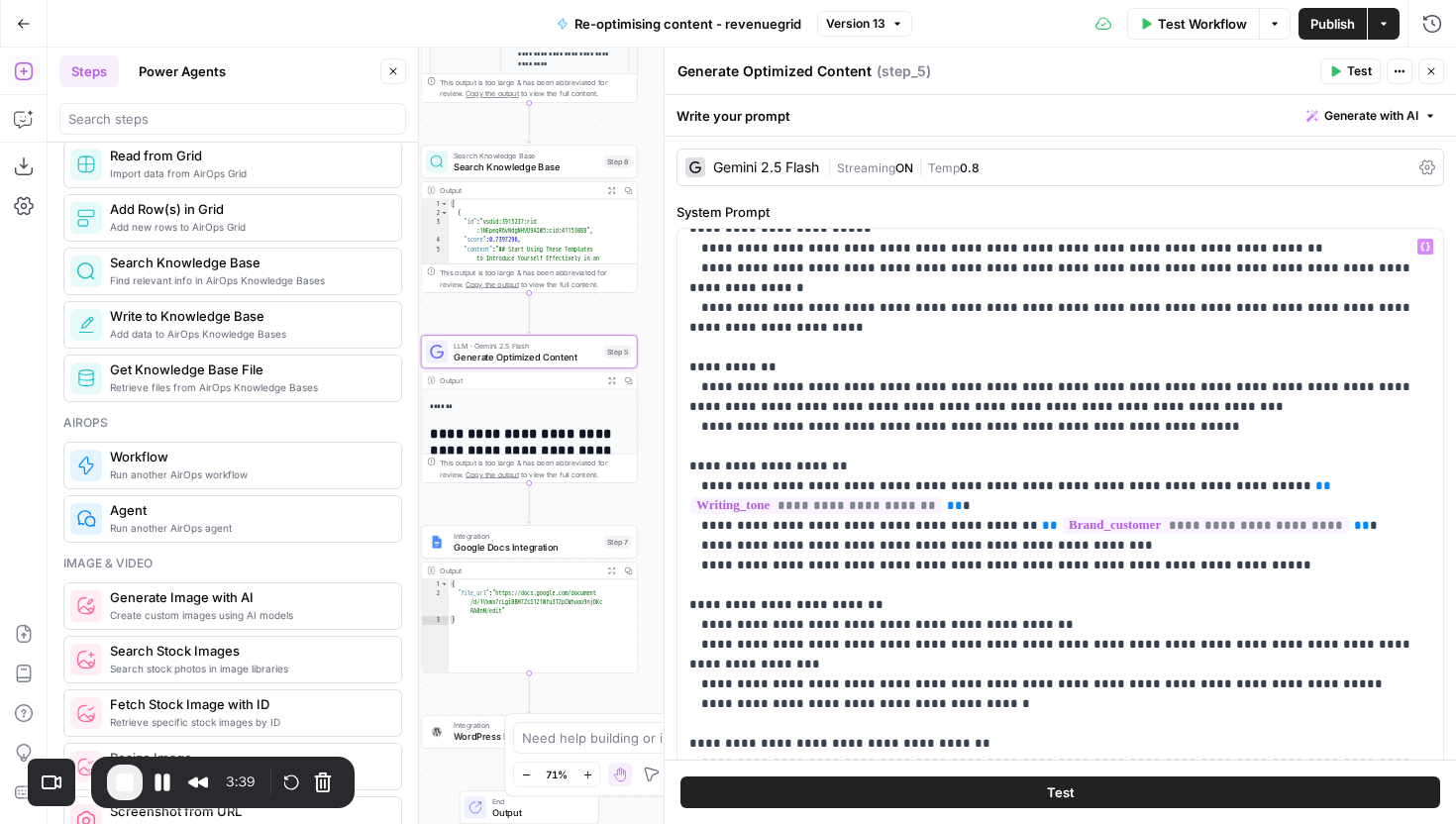 scroll, scrollTop: 1170, scrollLeft: 0, axis: vertical 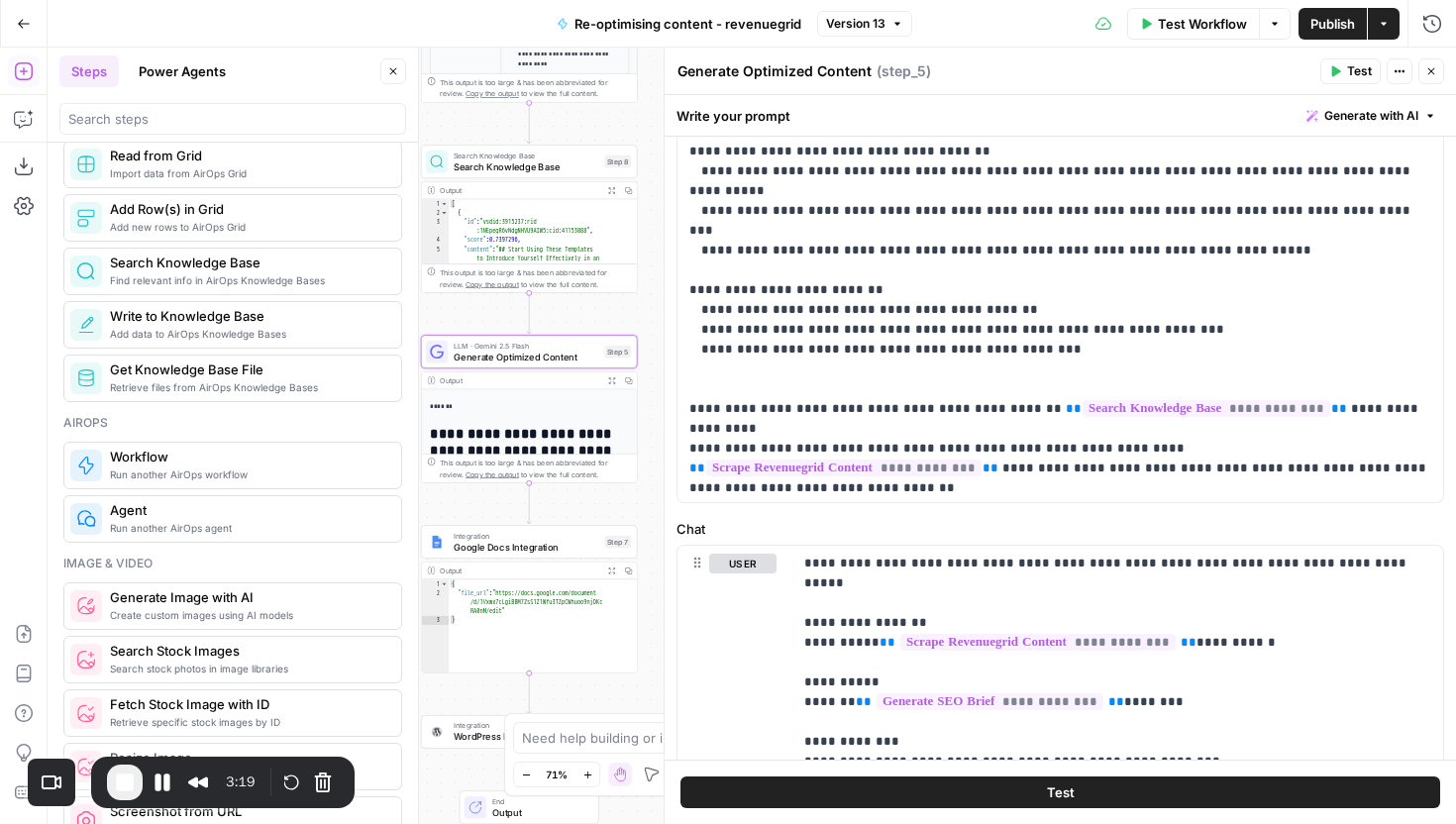 click 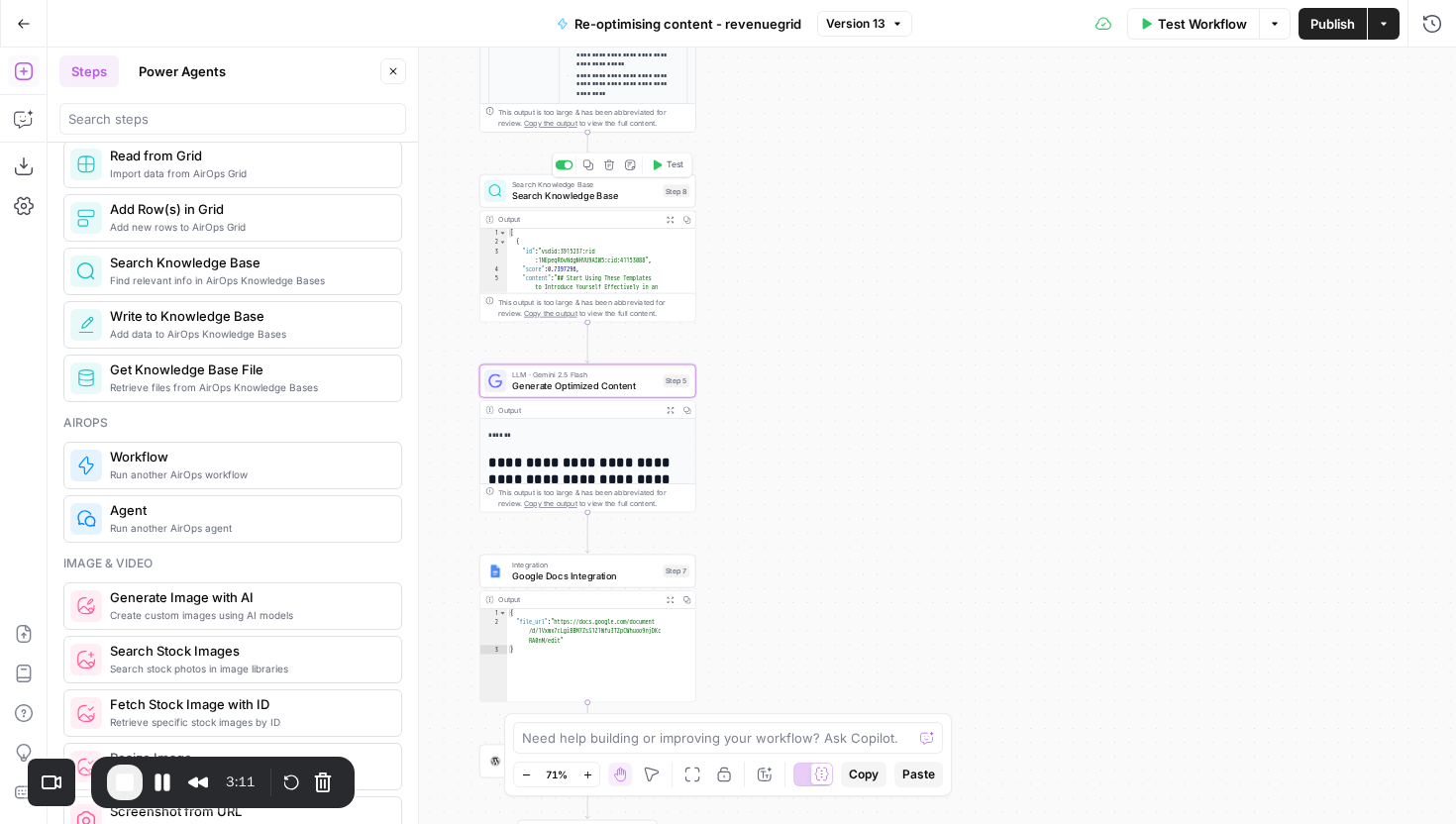 click on "Search Knowledge Base" at bounding box center (584, 196) 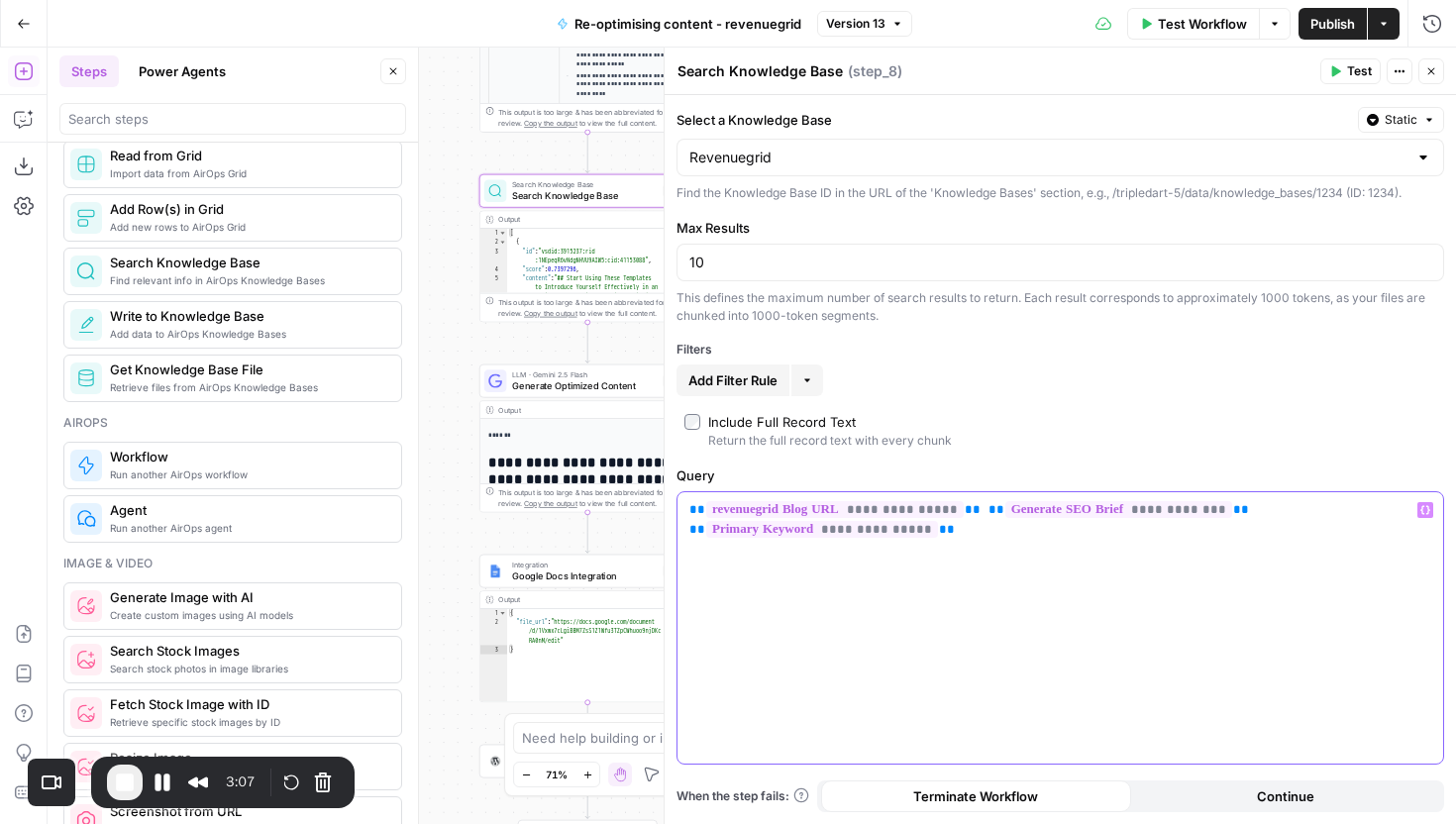 drag, startPoint x: 969, startPoint y: 534, endPoint x: 646, endPoint y: 534, distance: 323 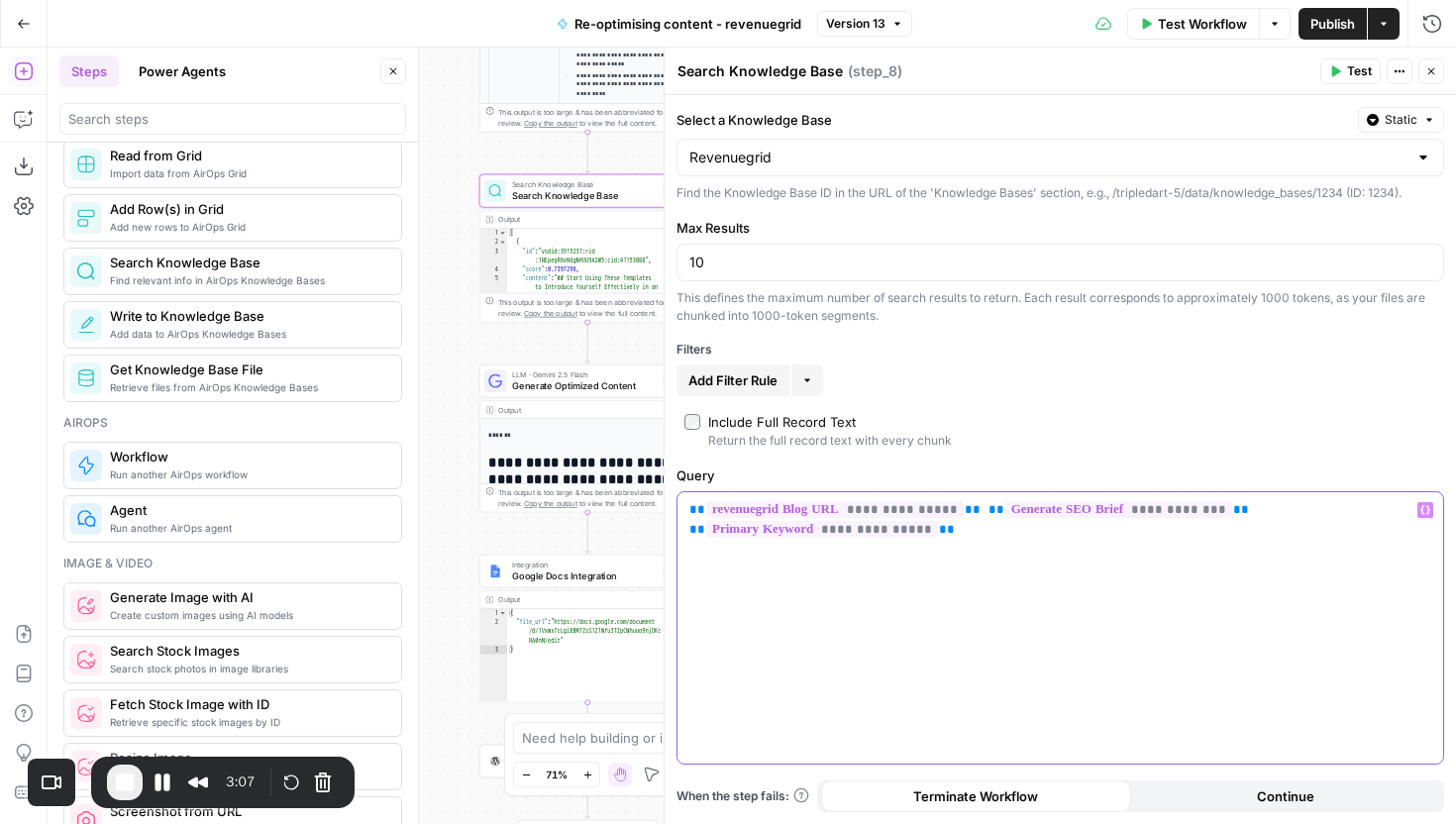 click on "TripleDart New Home Browse Your Data Monitoring Settings Recent Grids New grid Write Informational Article - Innquest Re-optimising content - revenuegrid Grid Helpshift - Key Takeaways  Grid (1) Recent Workflows New Workflow Brief Creation  Untitled Comparison pages AirOps Academy What's new?
1
Help + Support Go Back Re-optimising content - revenuegrid Version 13 Test Workflow Options Publish Actions Run History Add Steps Copilot Download as JSON Settings Import JSON AirOps Academy Help Give Feedback Shortcuts Workflow Set Inputs Inputs Web Page Scrape Scrape Revenuegrid Content Step 1 Output Expand Output Copy This output is too large & has been abbreviated for review.   Copy the output   to view the full content. Web Page Scrape Scrape Competitor 1 Content Step 2 Output Expand Output Copy This output is too large & has been abbreviated for review.   Copy the output   to view the full content. Web Page Scrape Scrape Competitor 2 Content Step 3 Copy" at bounding box center (728, 412) 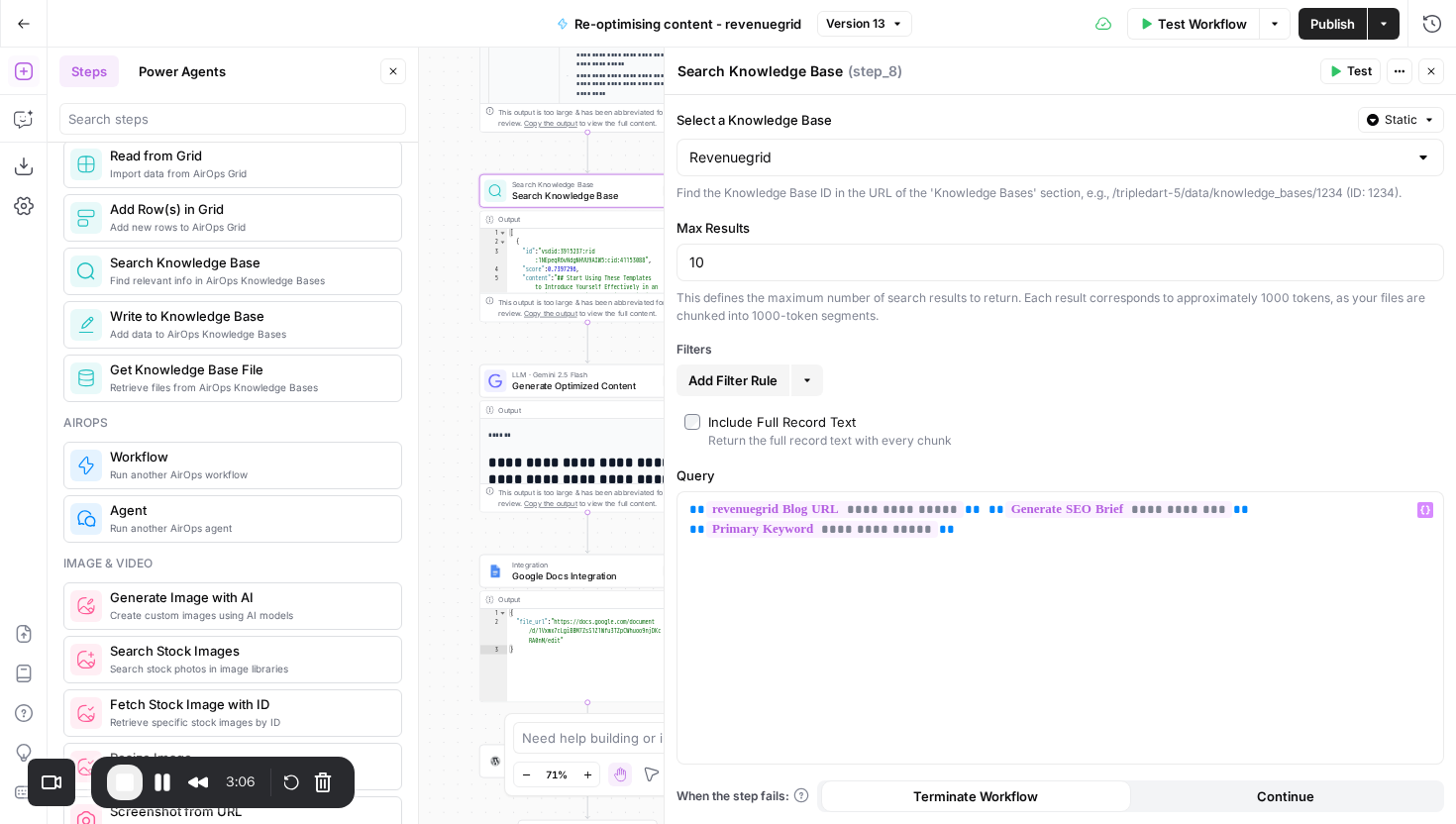 click on "Power Agents" at bounding box center (182, 71) 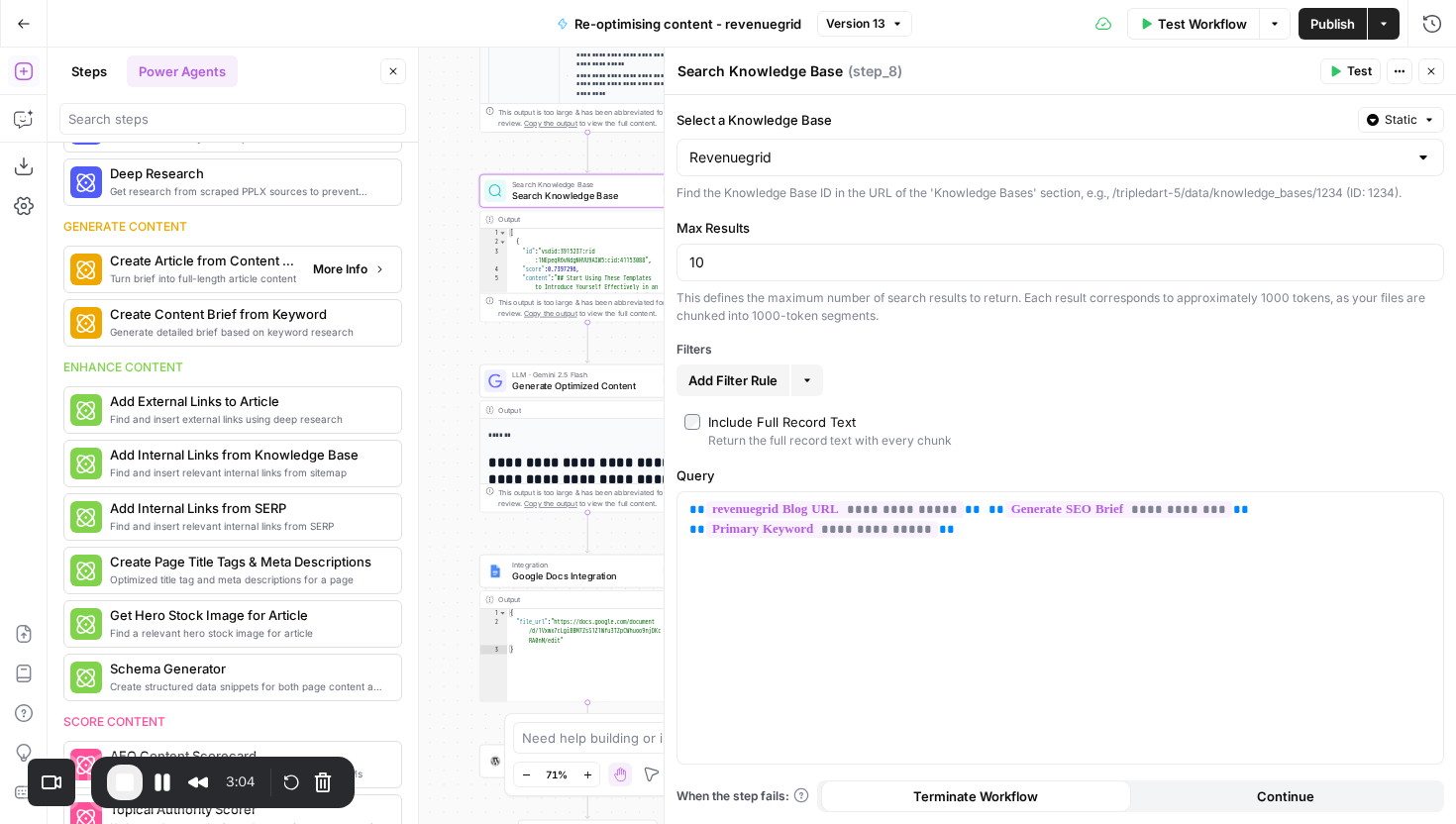 scroll, scrollTop: 134, scrollLeft: 0, axis: vertical 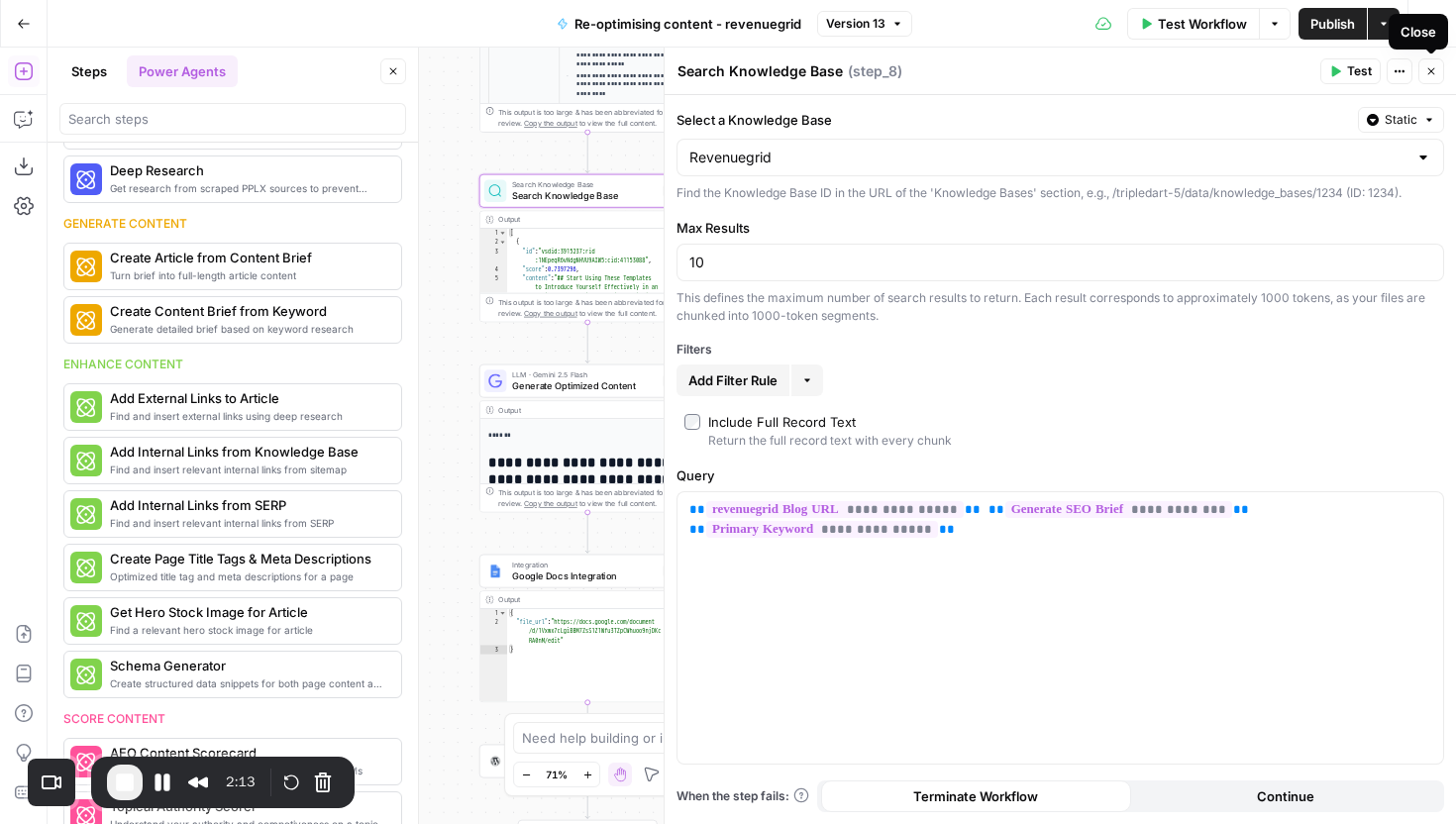 click 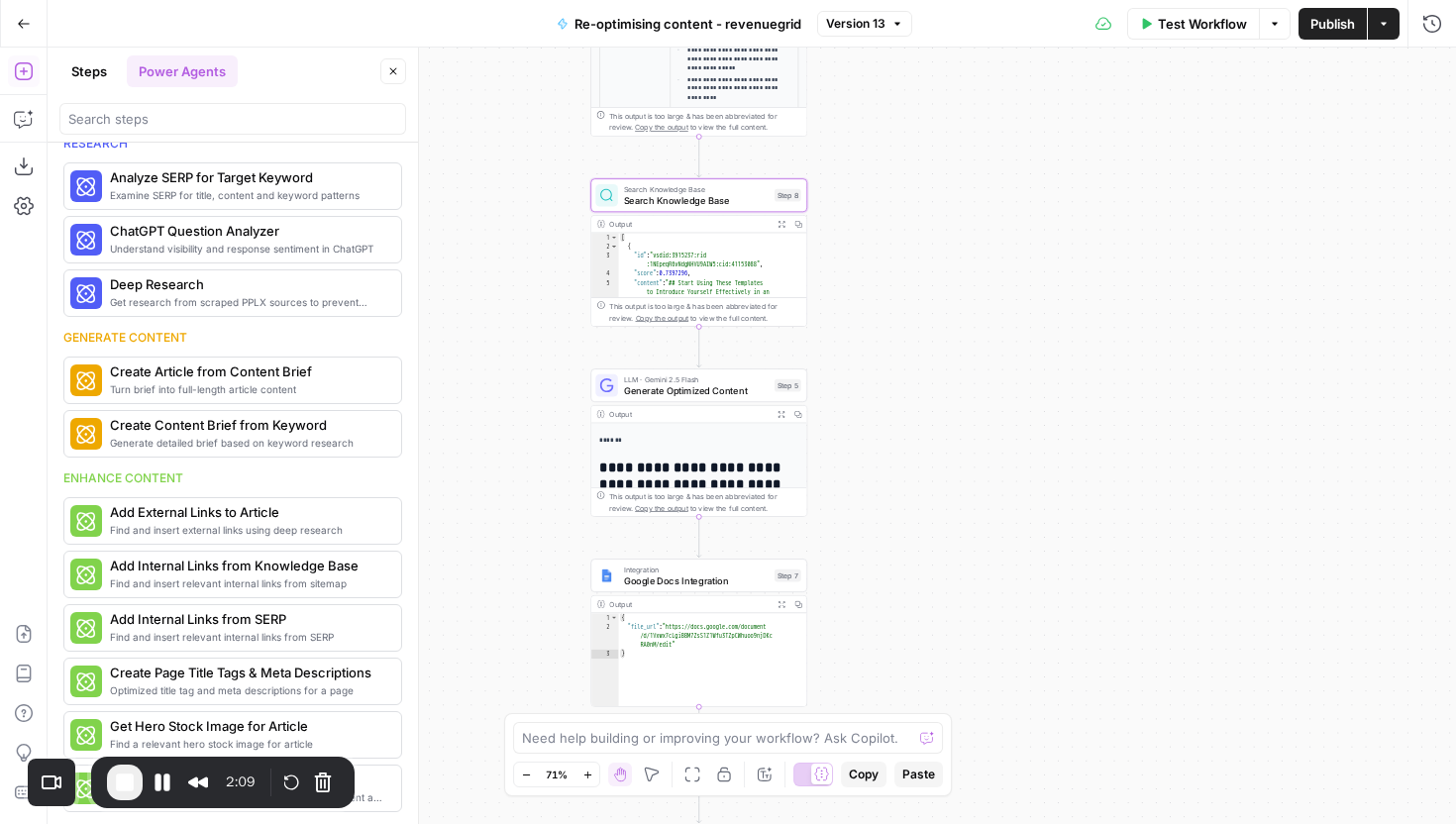 scroll, scrollTop: 14, scrollLeft: 0, axis: vertical 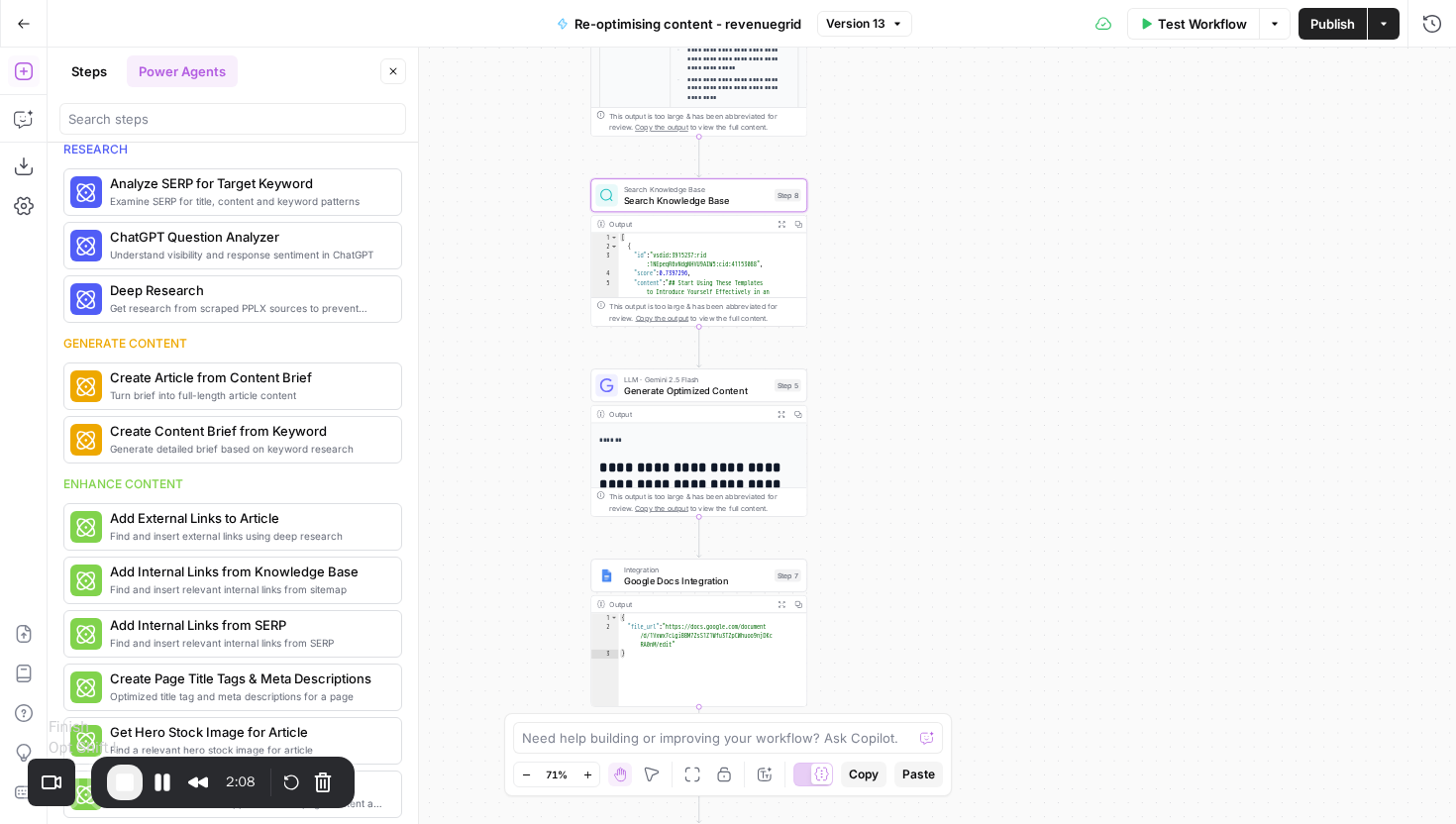 click at bounding box center [125, 782] 